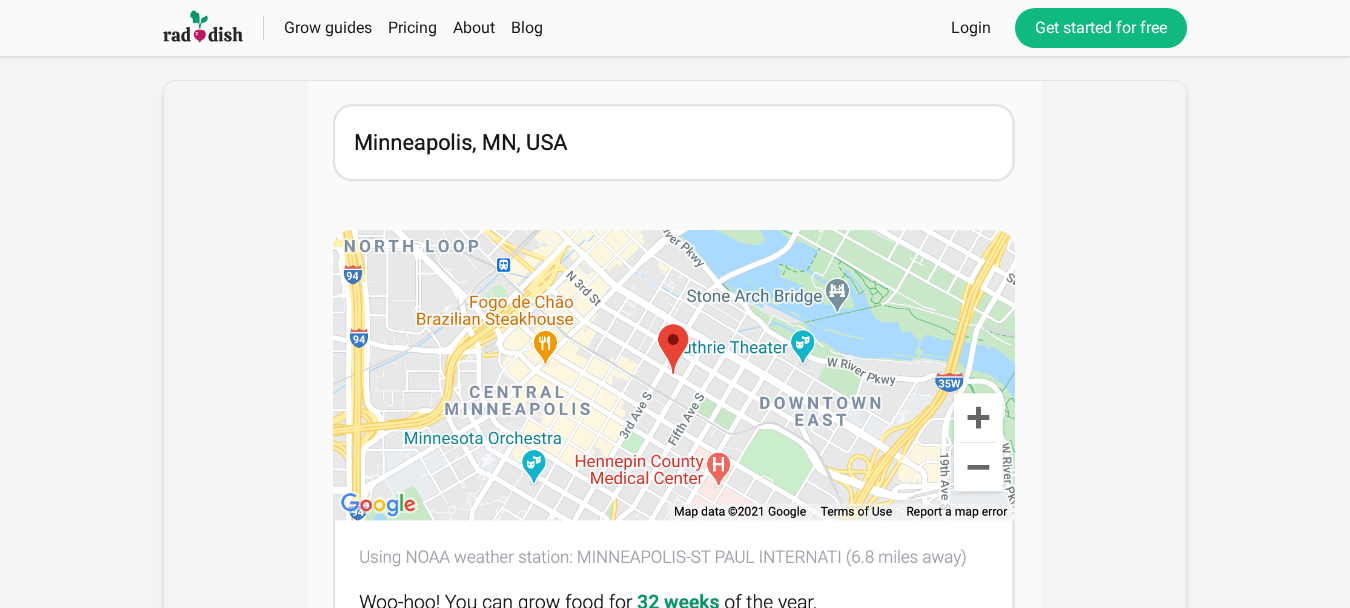 scroll, scrollTop: 900, scrollLeft: 0, axis: vertical 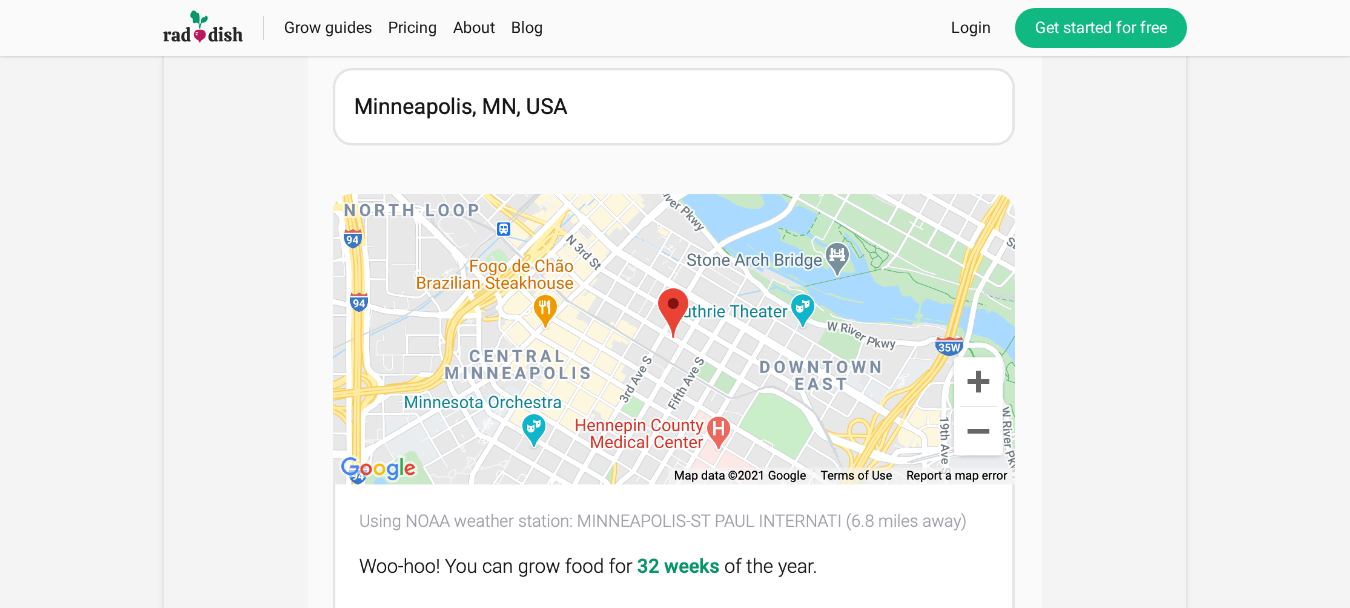 click at bounding box center [675, 398] 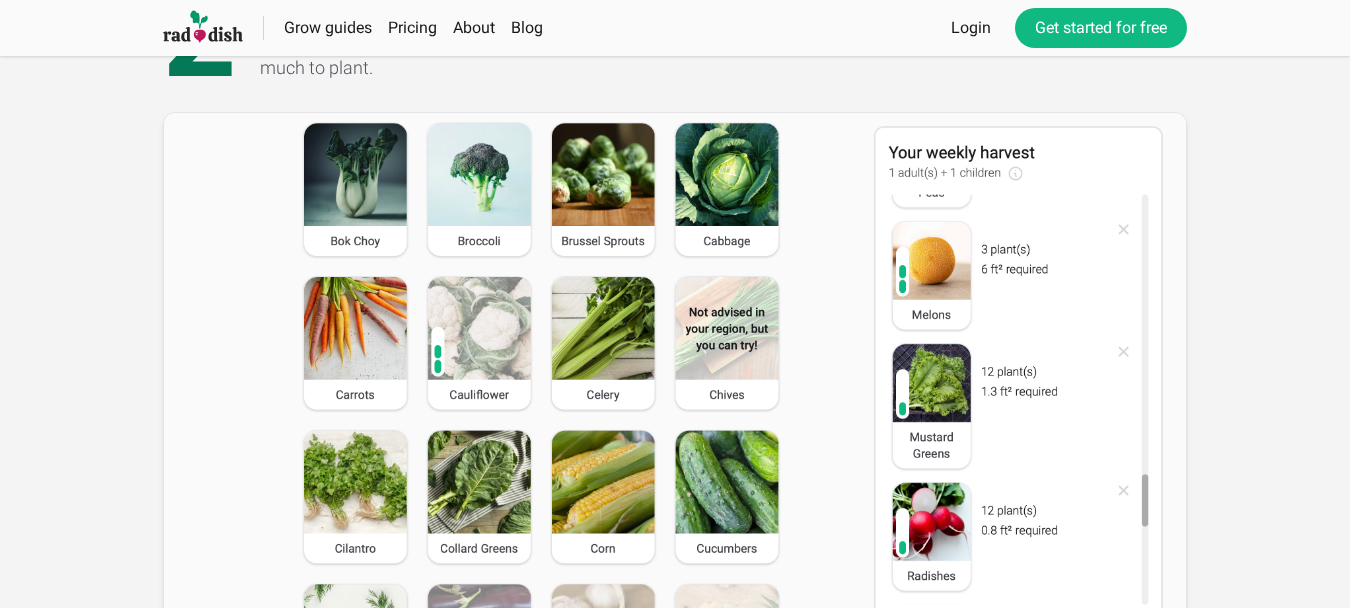 scroll, scrollTop: 1800, scrollLeft: 0, axis: vertical 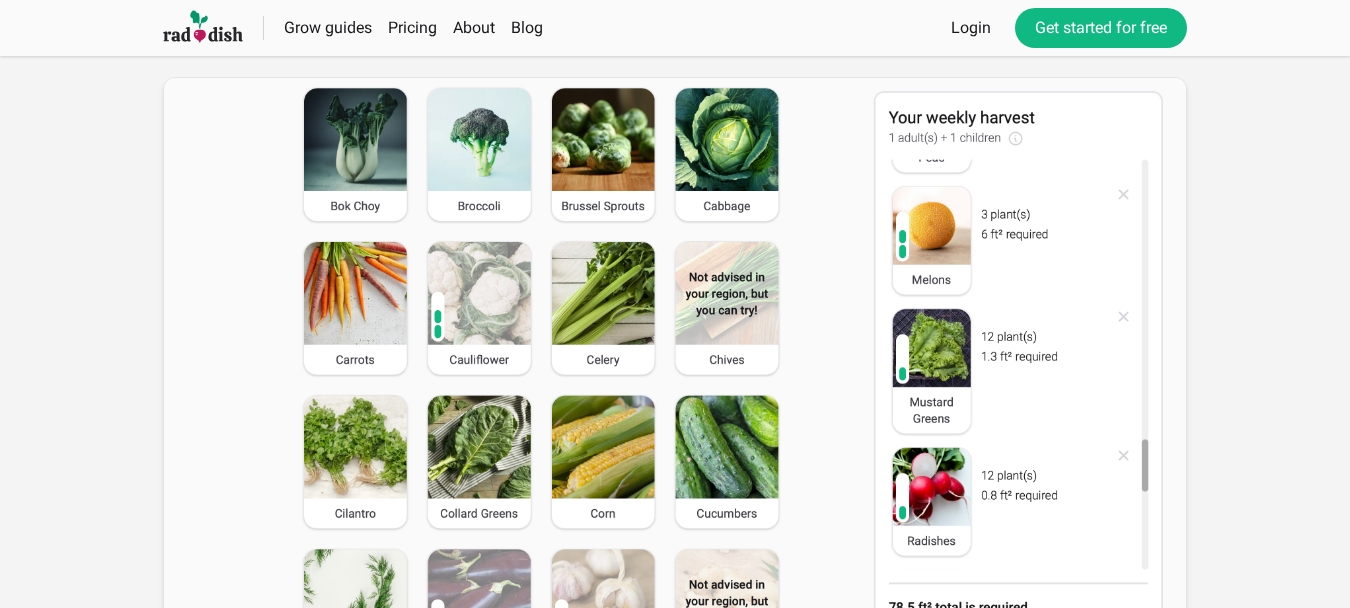 click at bounding box center [675, 396] 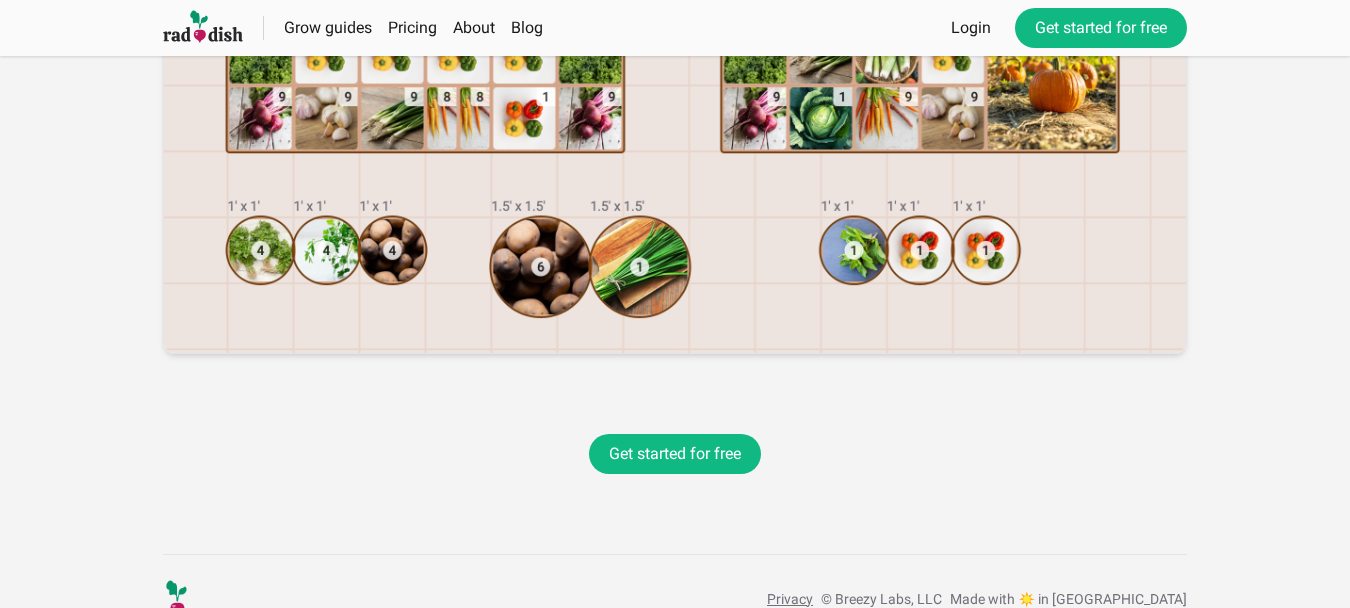 scroll, scrollTop: 3057, scrollLeft: 0, axis: vertical 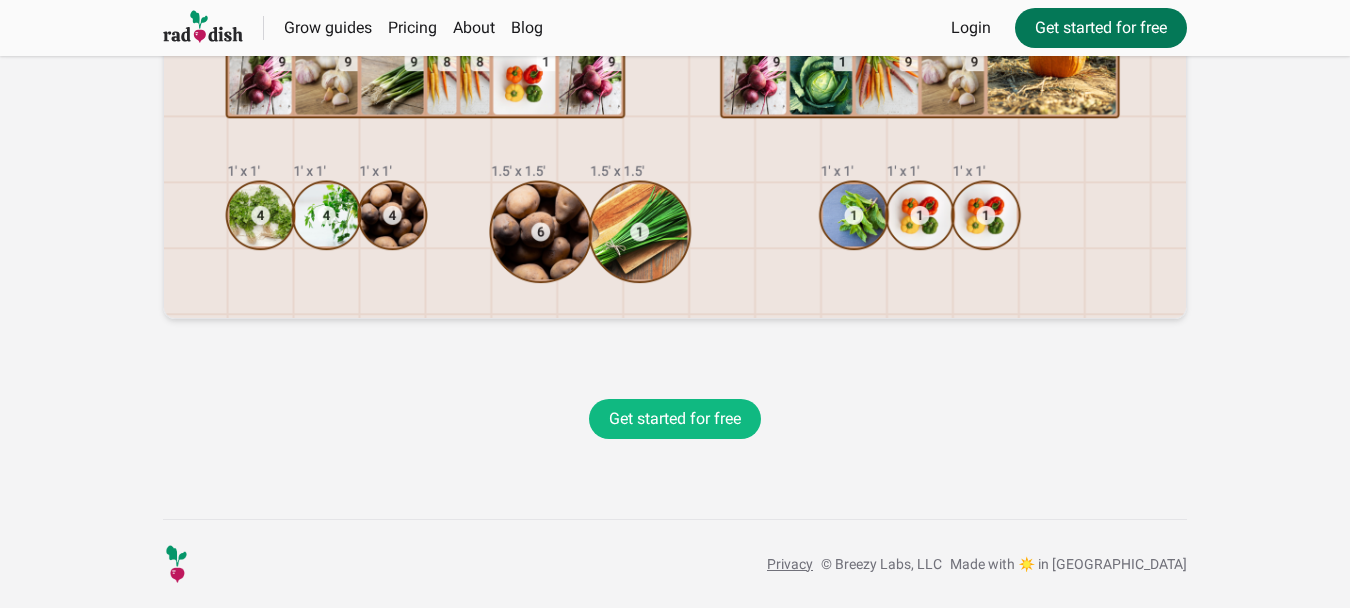 click on "Get started for free" at bounding box center (1101, 28) 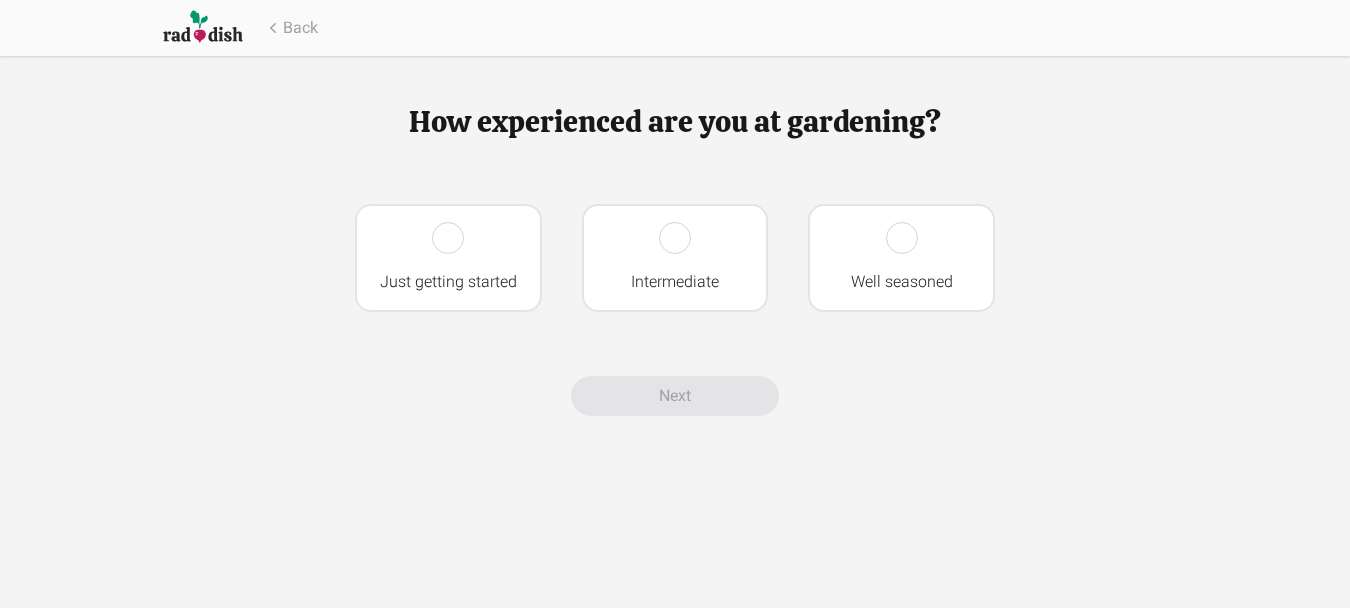 scroll, scrollTop: 0, scrollLeft: 0, axis: both 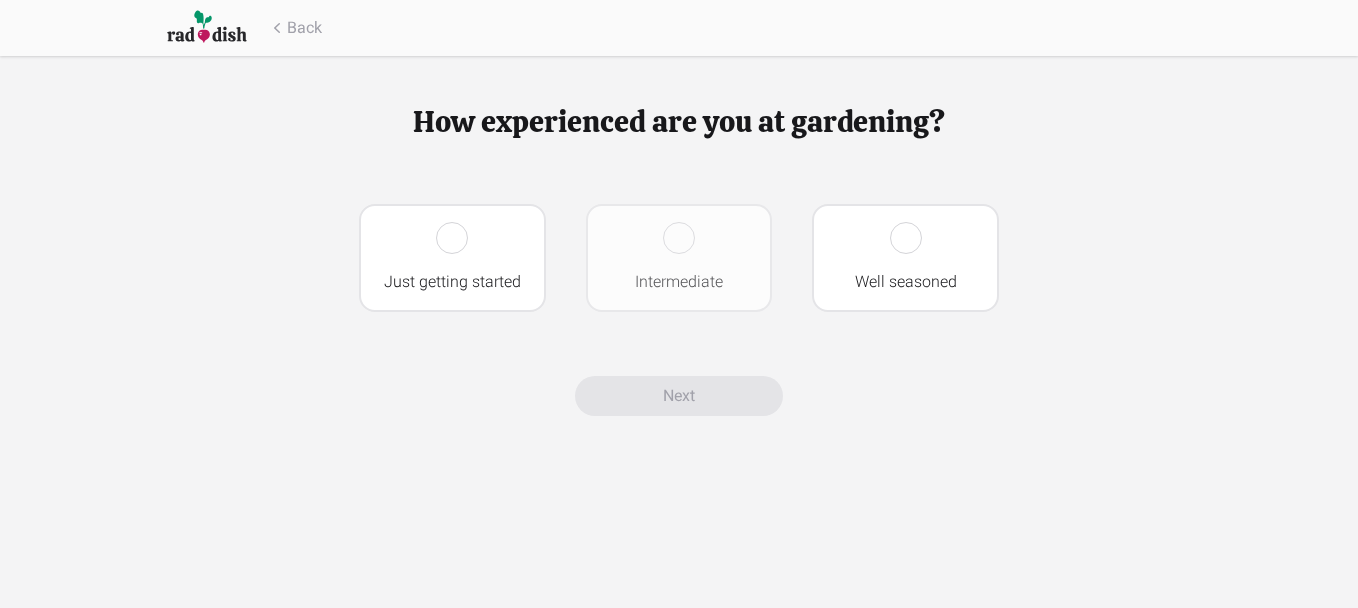 click at bounding box center (679, 238) 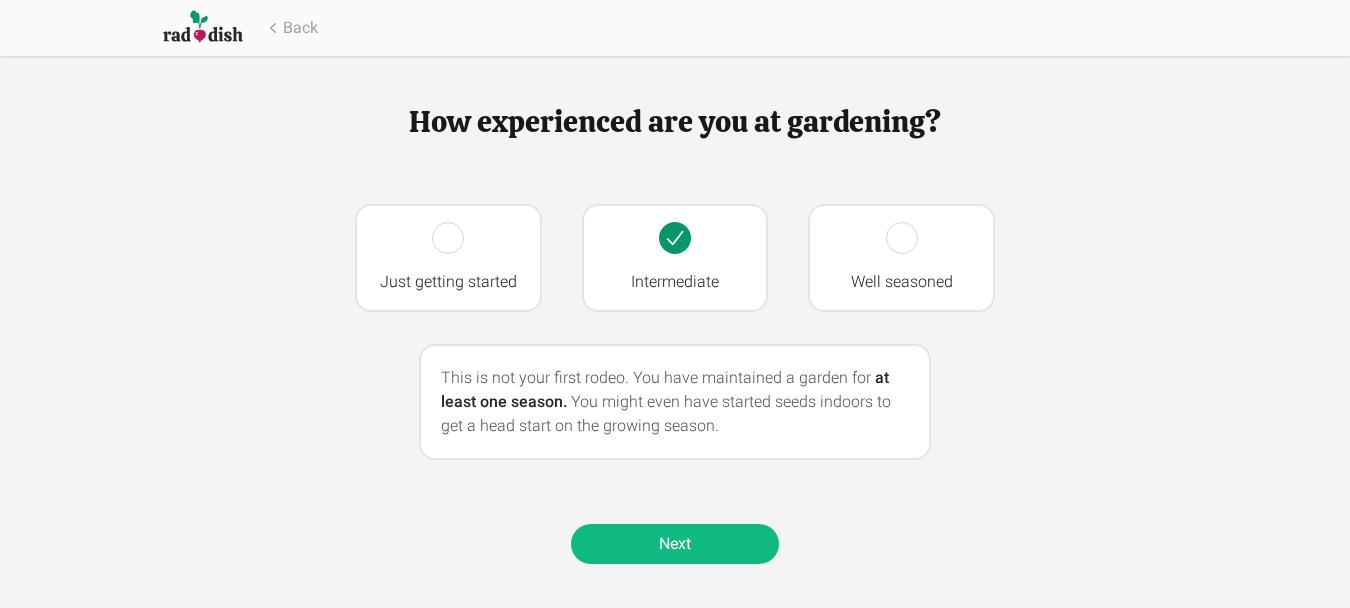 click on "Next" at bounding box center (675, 544) 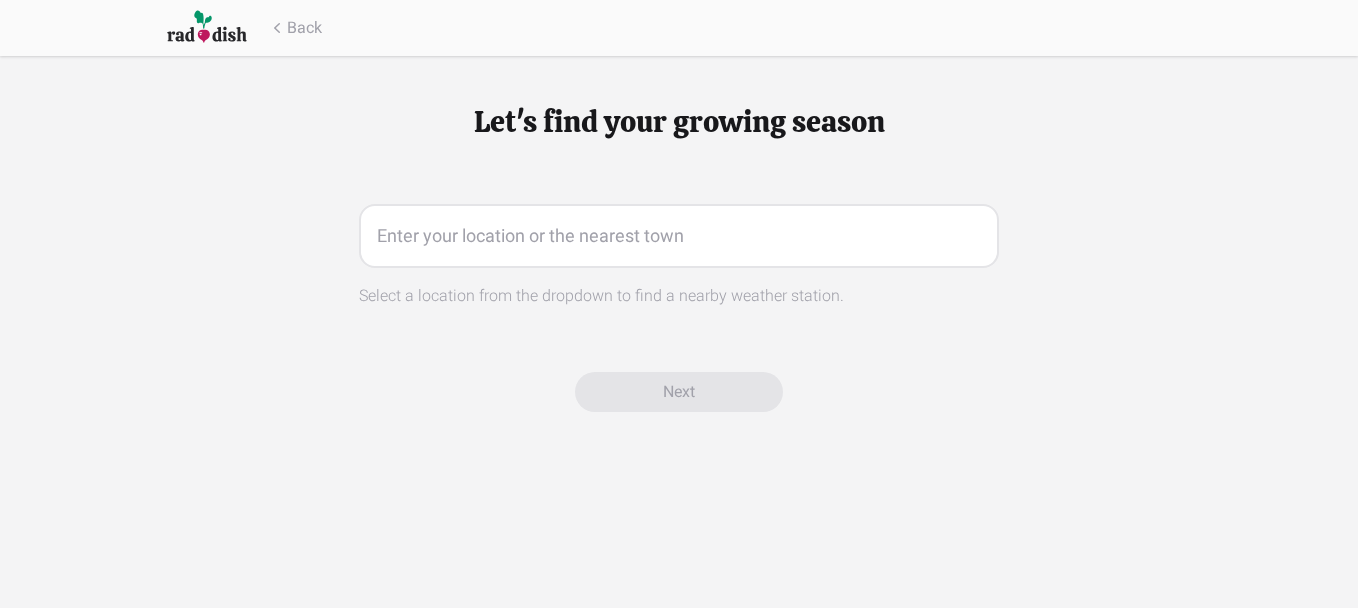 click at bounding box center [679, 236] 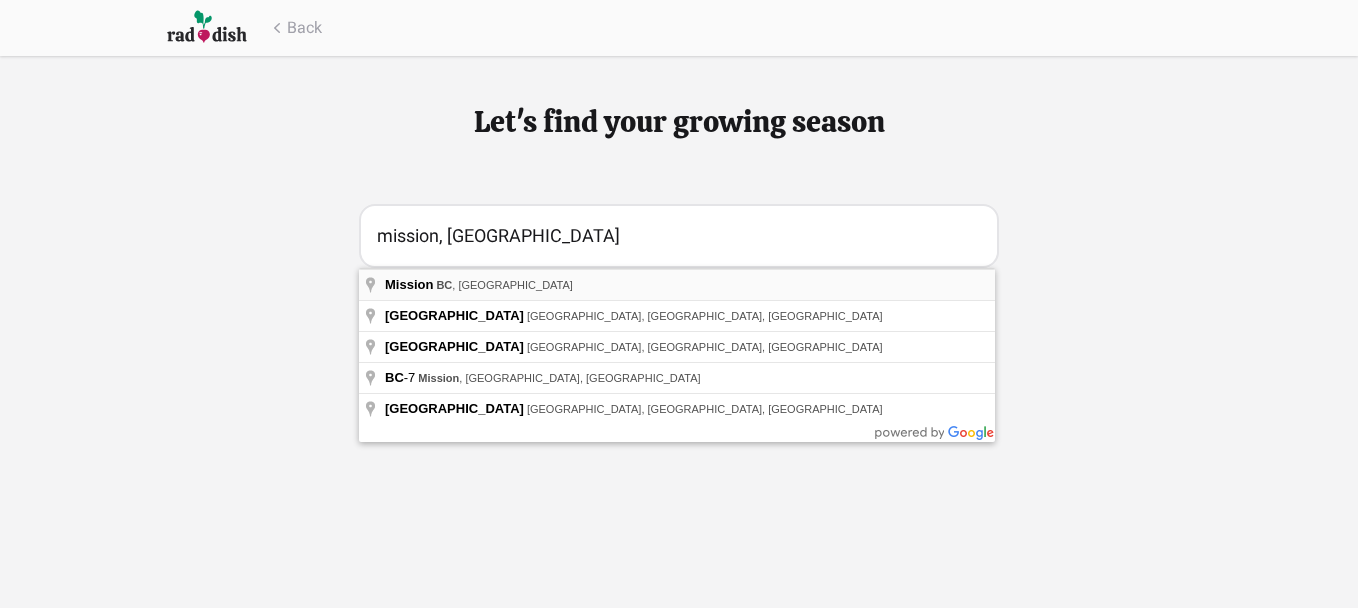 type on "Mission, [GEOGRAPHIC_DATA], [GEOGRAPHIC_DATA]" 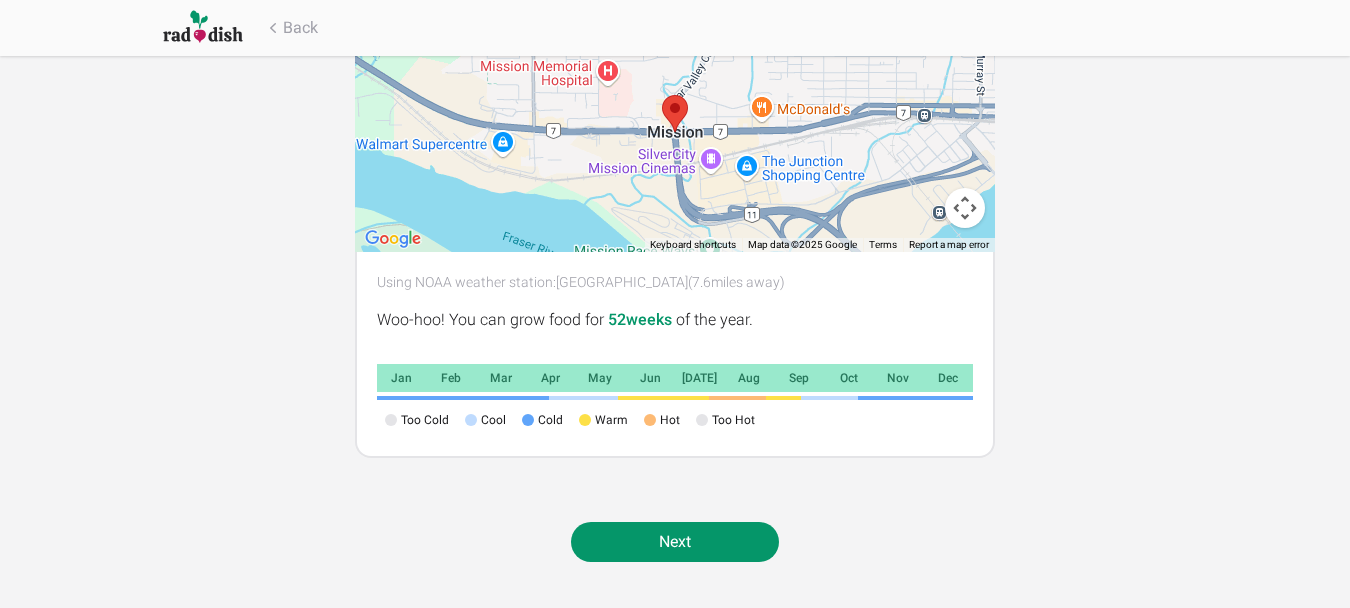scroll, scrollTop: 298, scrollLeft: 0, axis: vertical 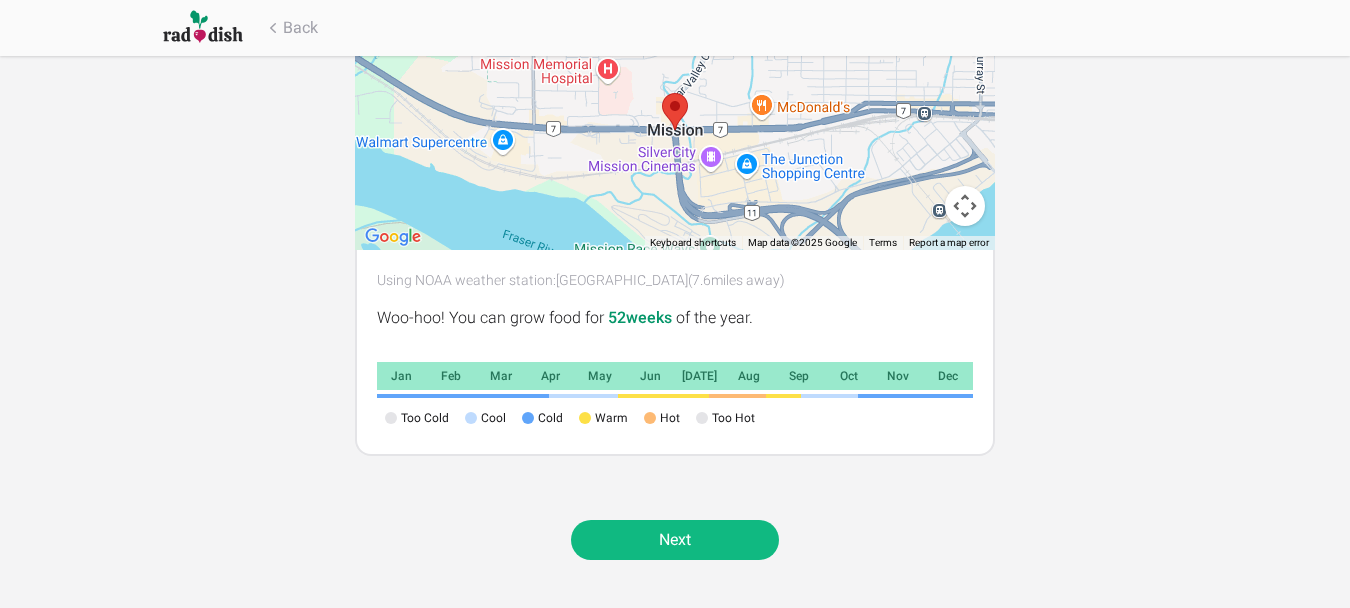 click on "Next" at bounding box center (675, 540) 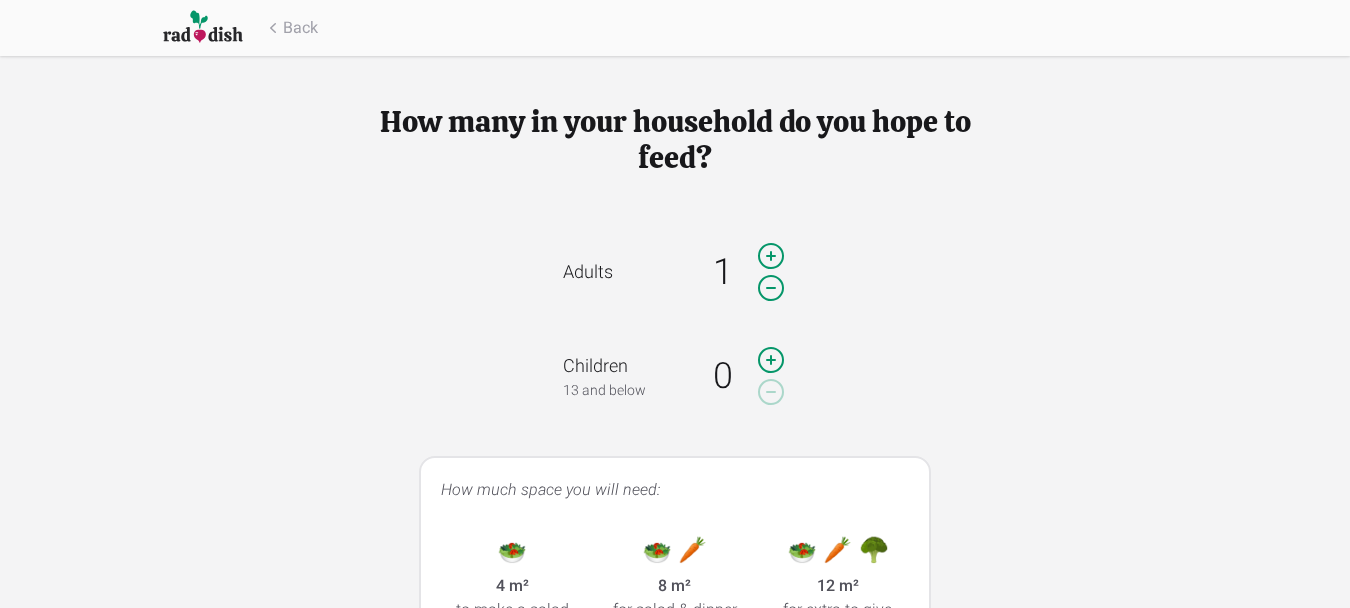 click 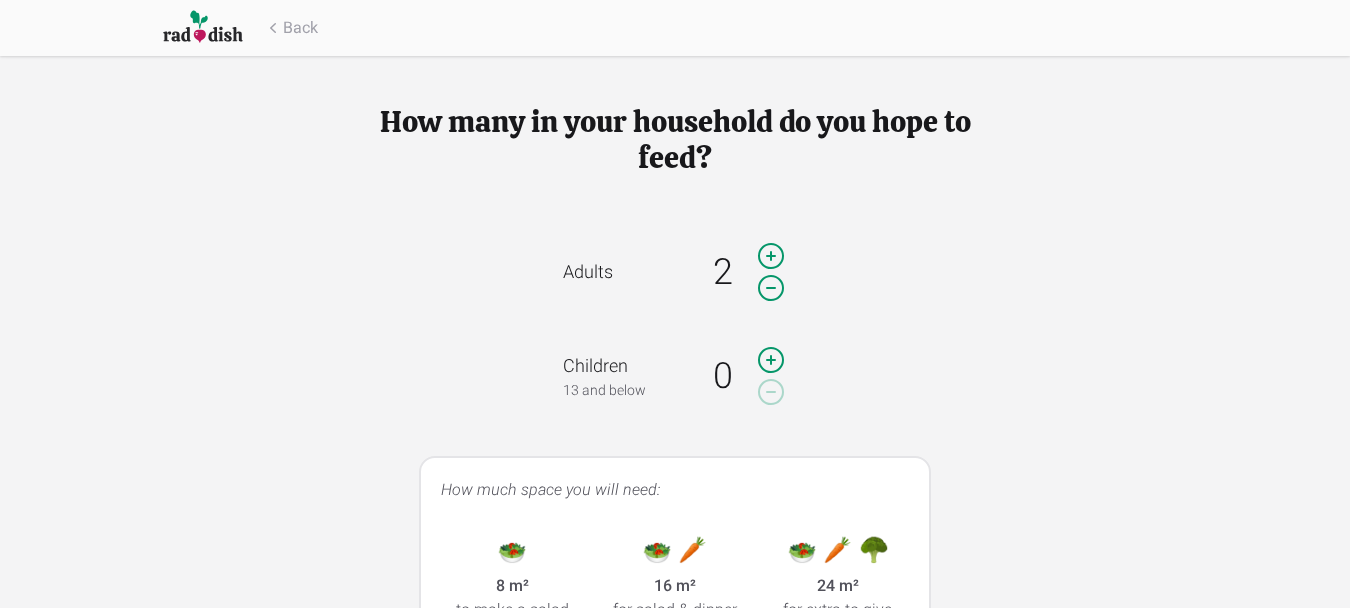 click 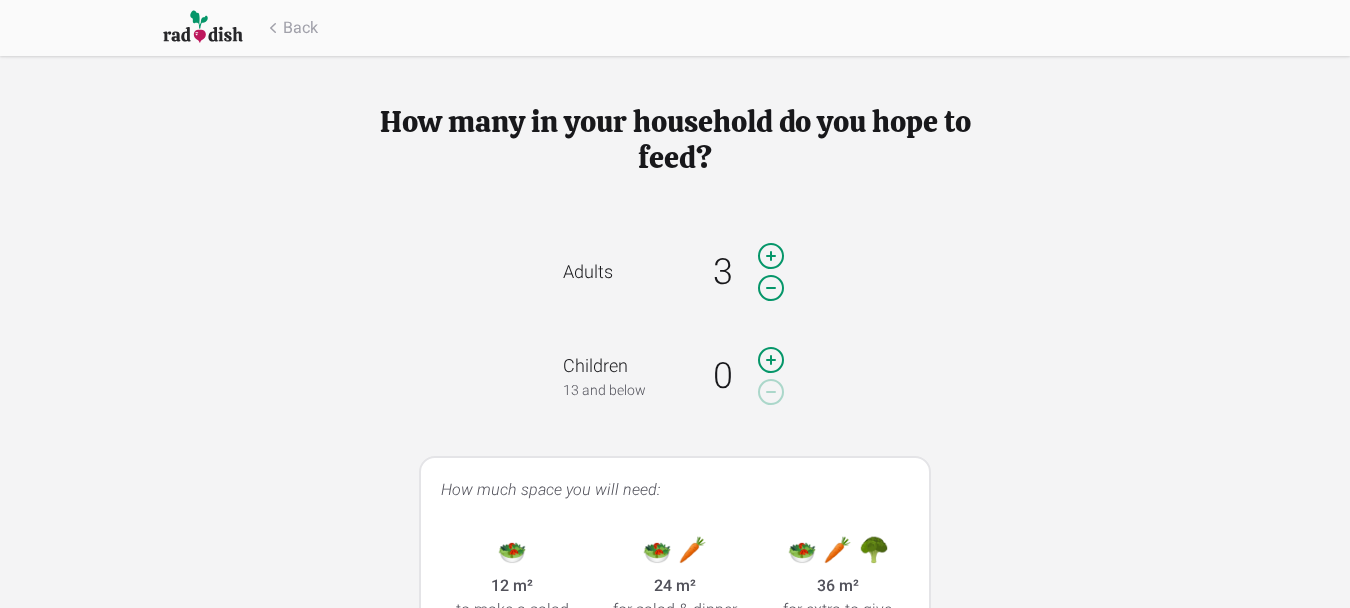 click 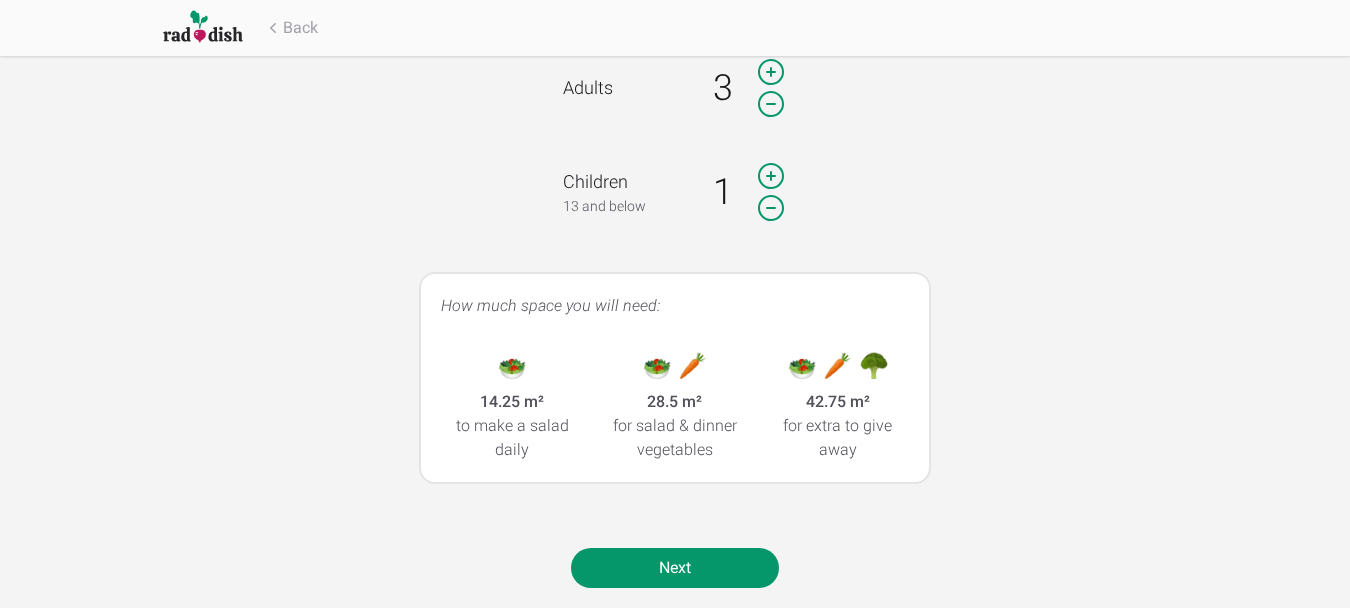 scroll, scrollTop: 212, scrollLeft: 0, axis: vertical 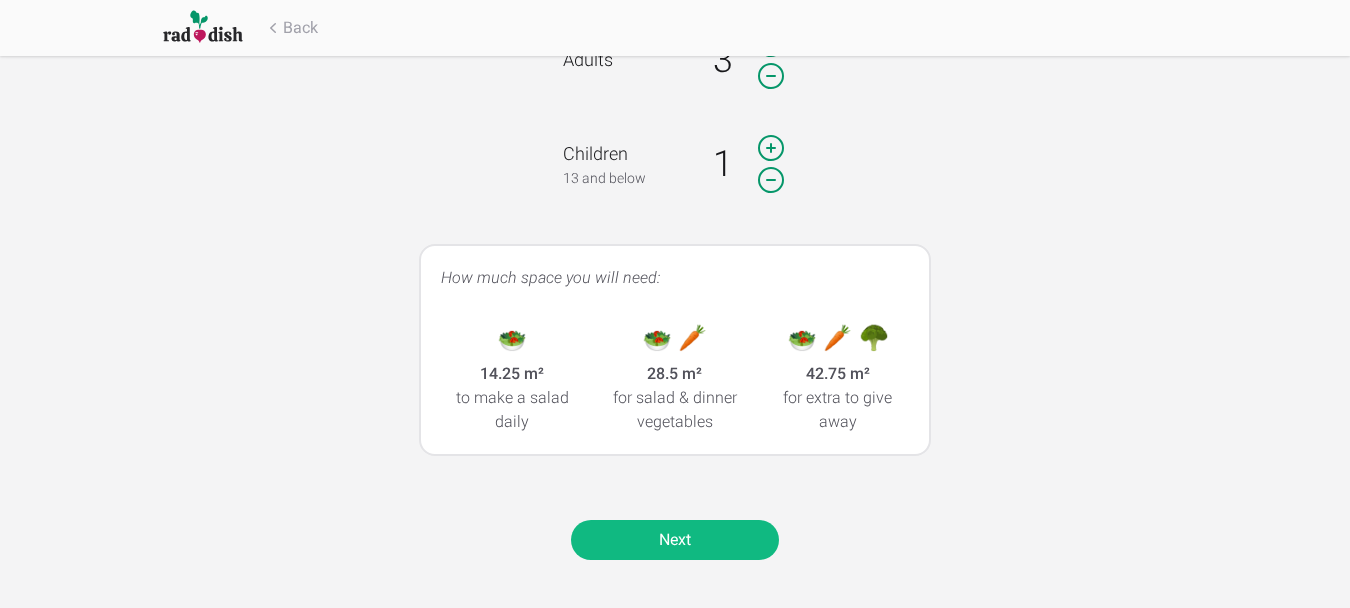 click on "Next" at bounding box center (675, 540) 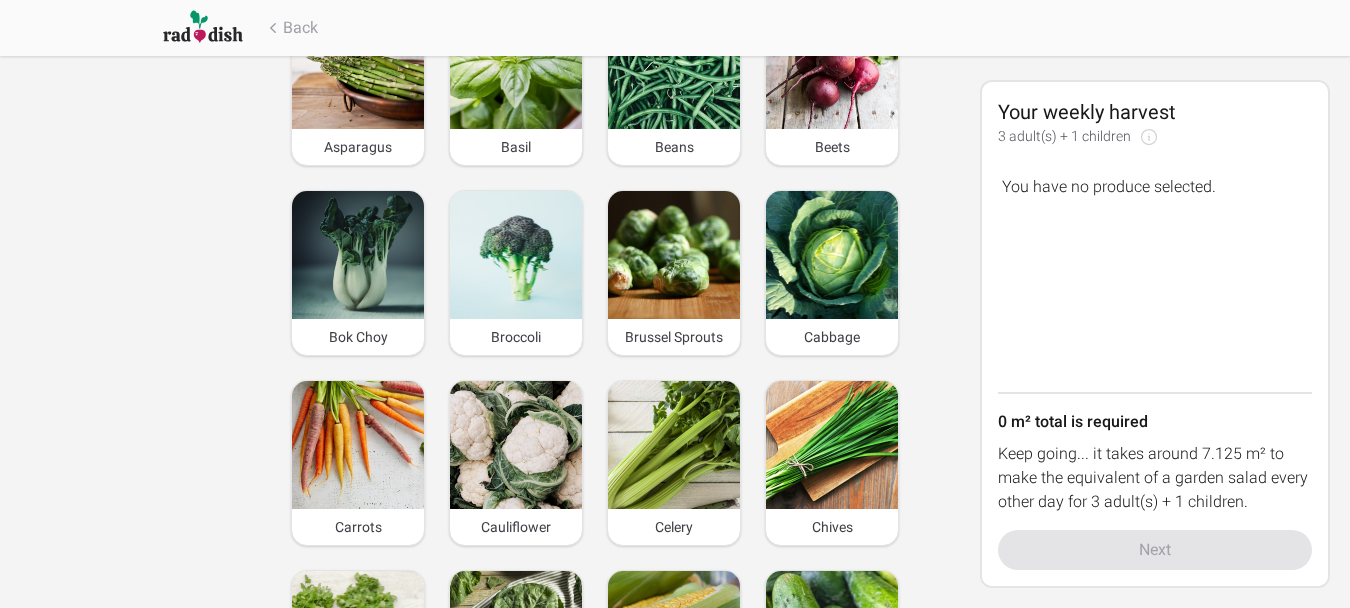 scroll, scrollTop: 0, scrollLeft: 0, axis: both 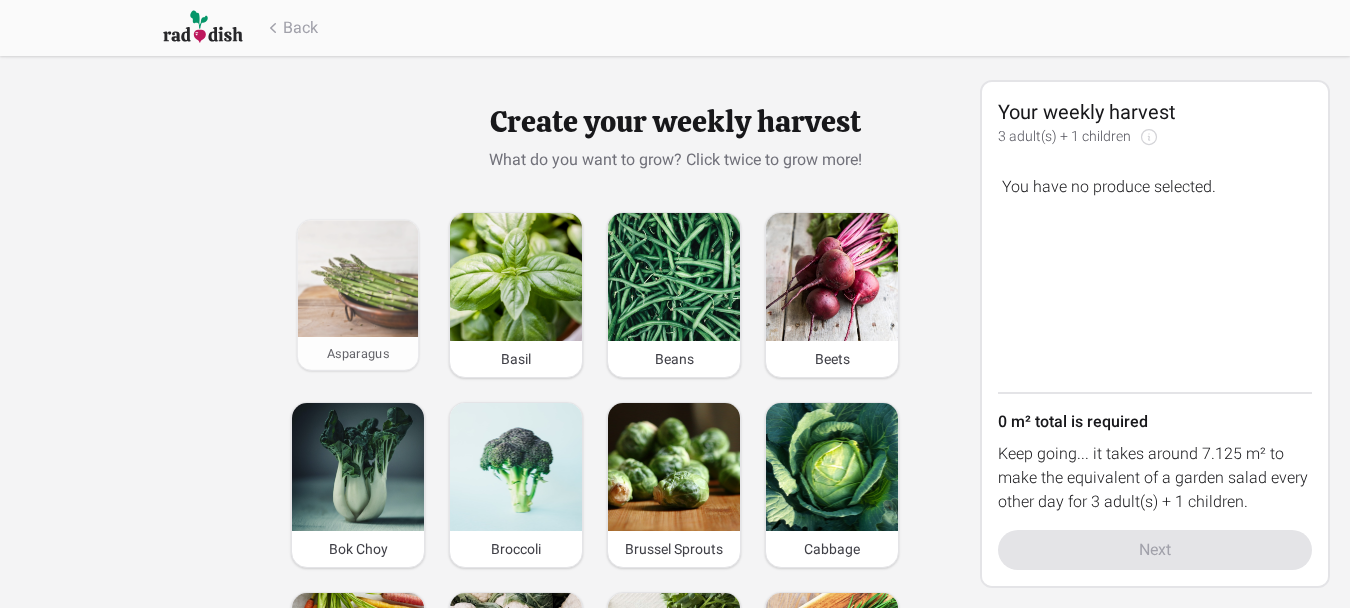 click at bounding box center (358, 278) 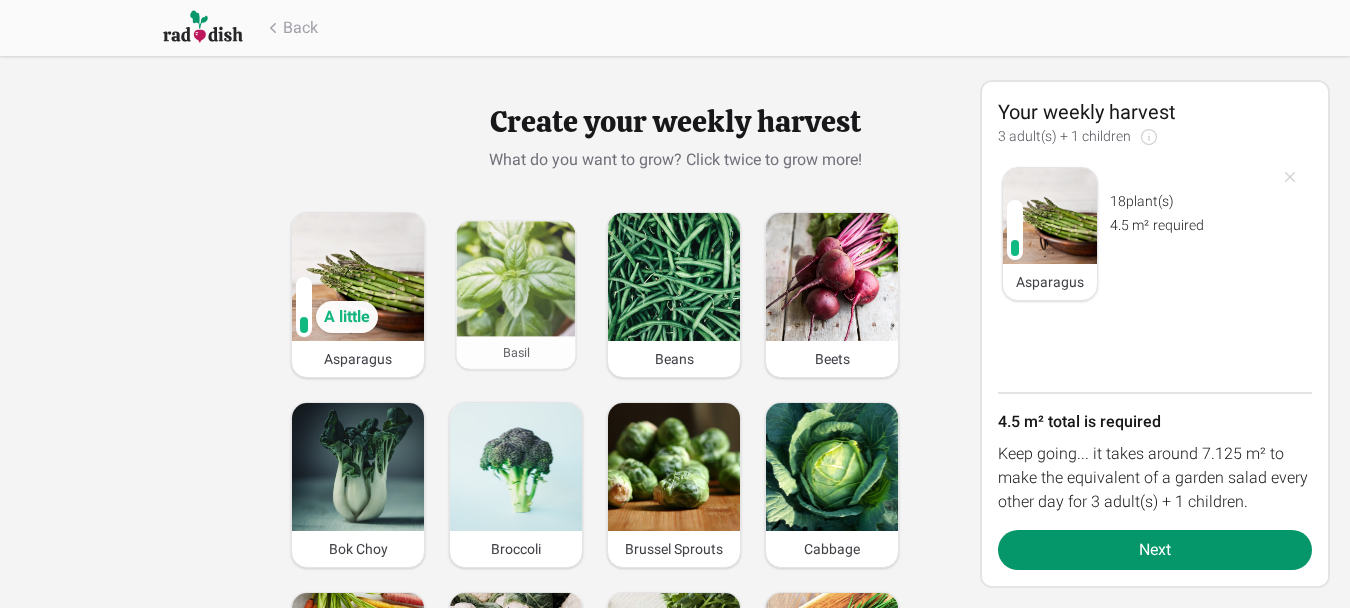 click at bounding box center [516, 278] 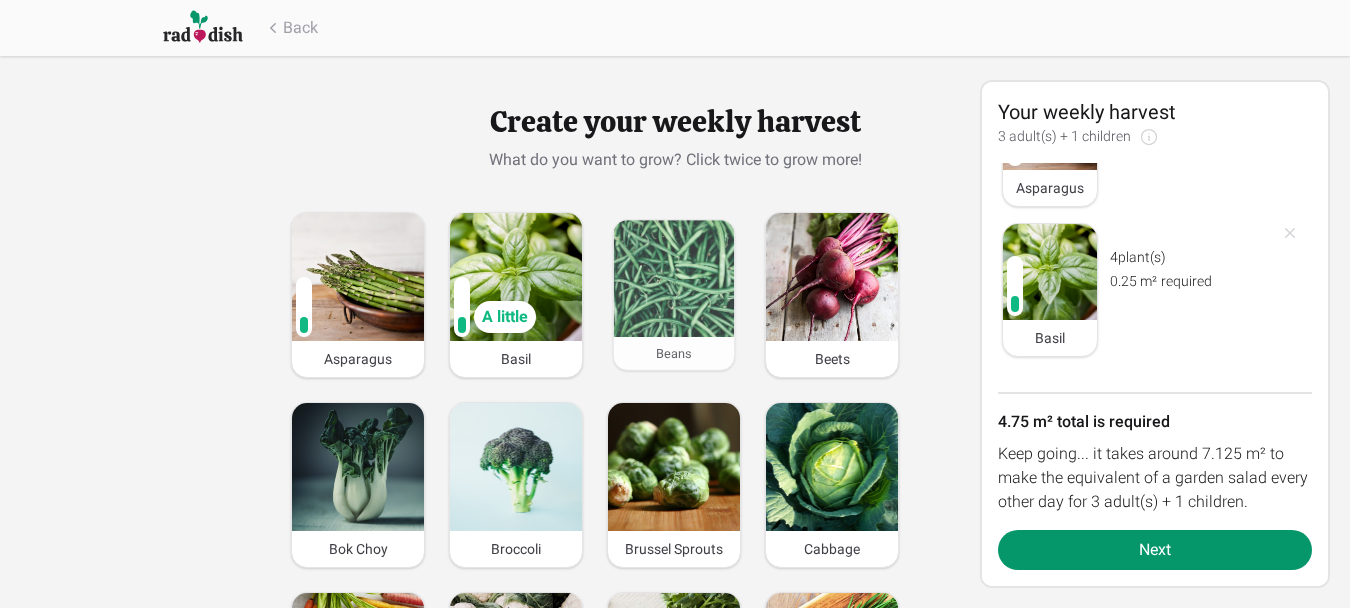 click at bounding box center [674, 278] 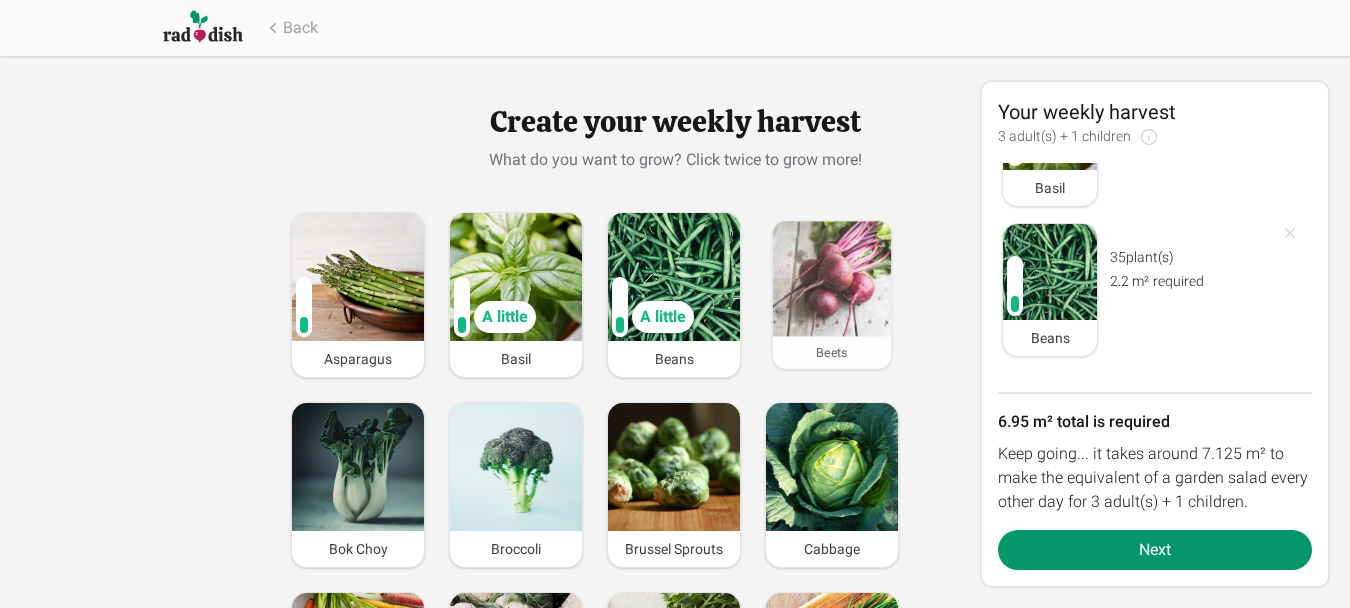 click at bounding box center (832, 278) 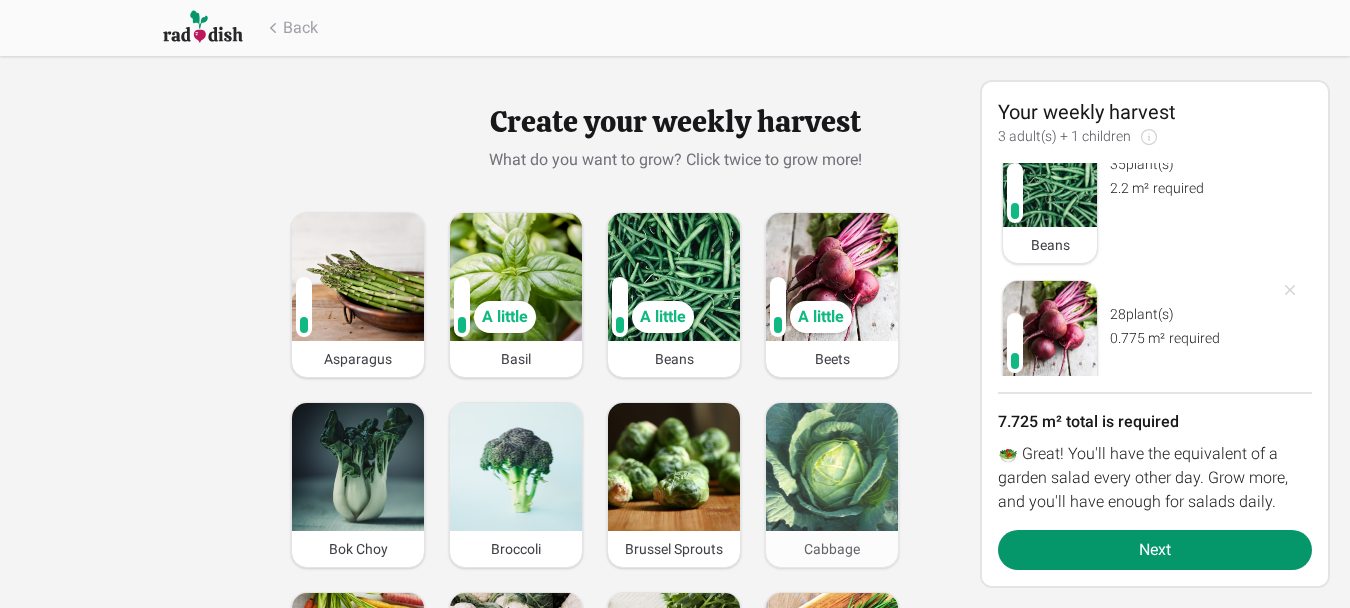 scroll, scrollTop: 394, scrollLeft: 0, axis: vertical 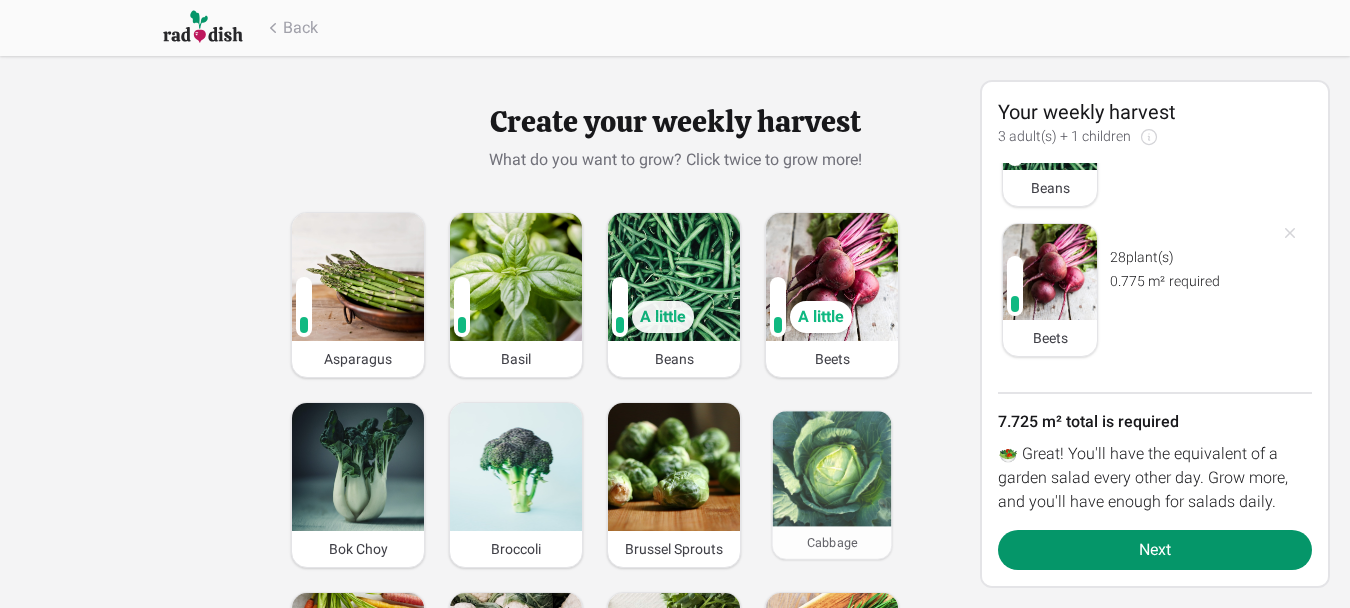 click at bounding box center (832, 468) 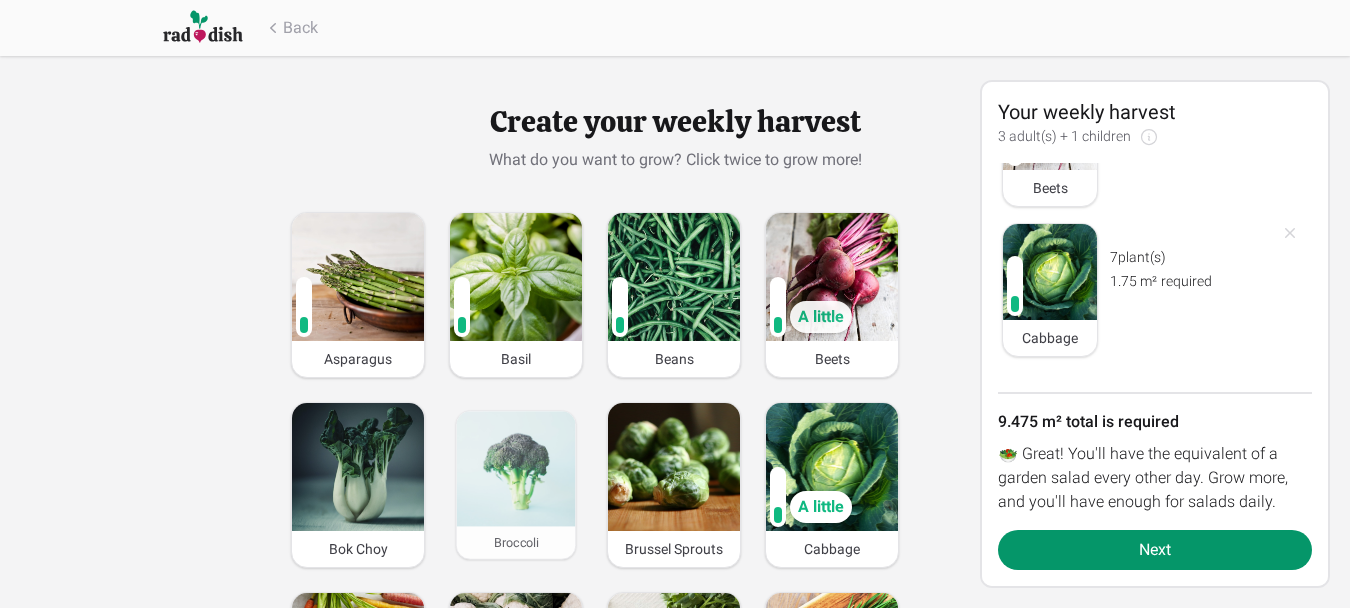 click at bounding box center (516, 468) 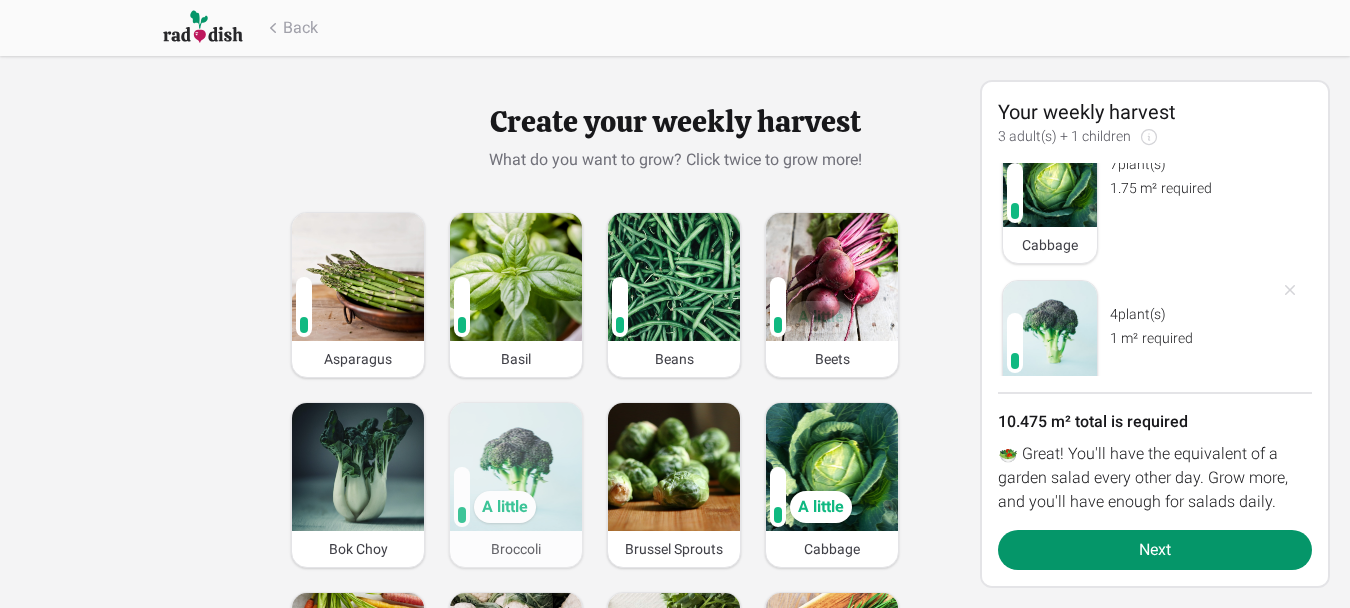 scroll, scrollTop: 694, scrollLeft: 0, axis: vertical 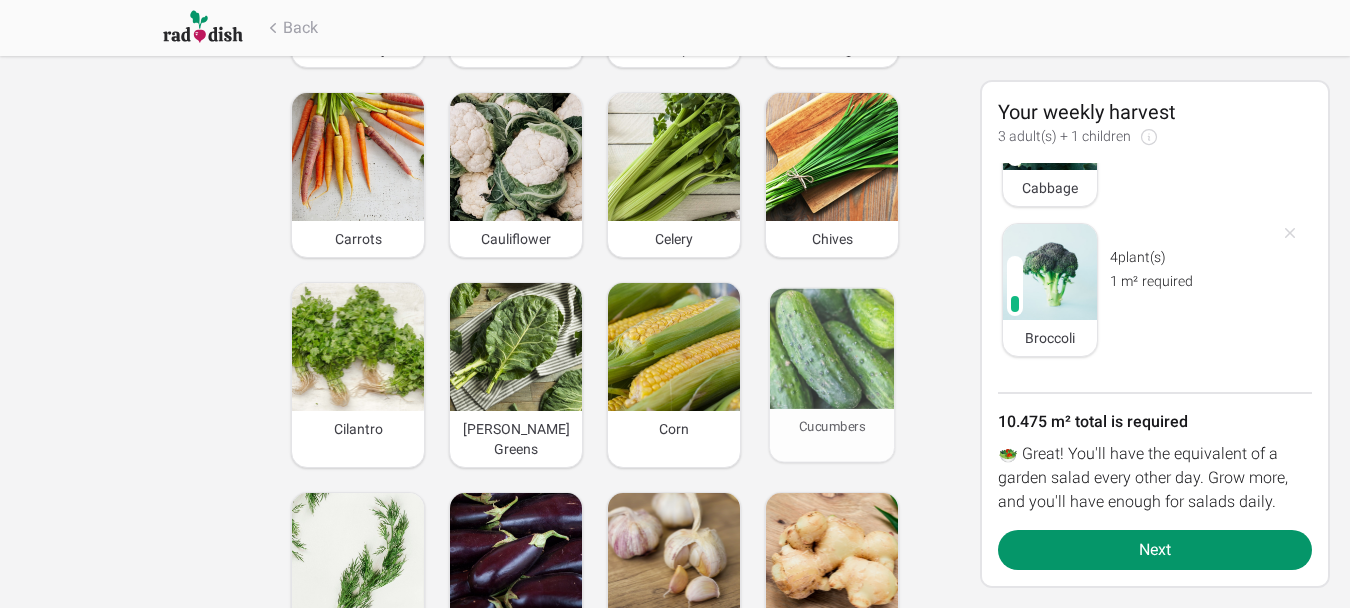 click at bounding box center [832, 348] 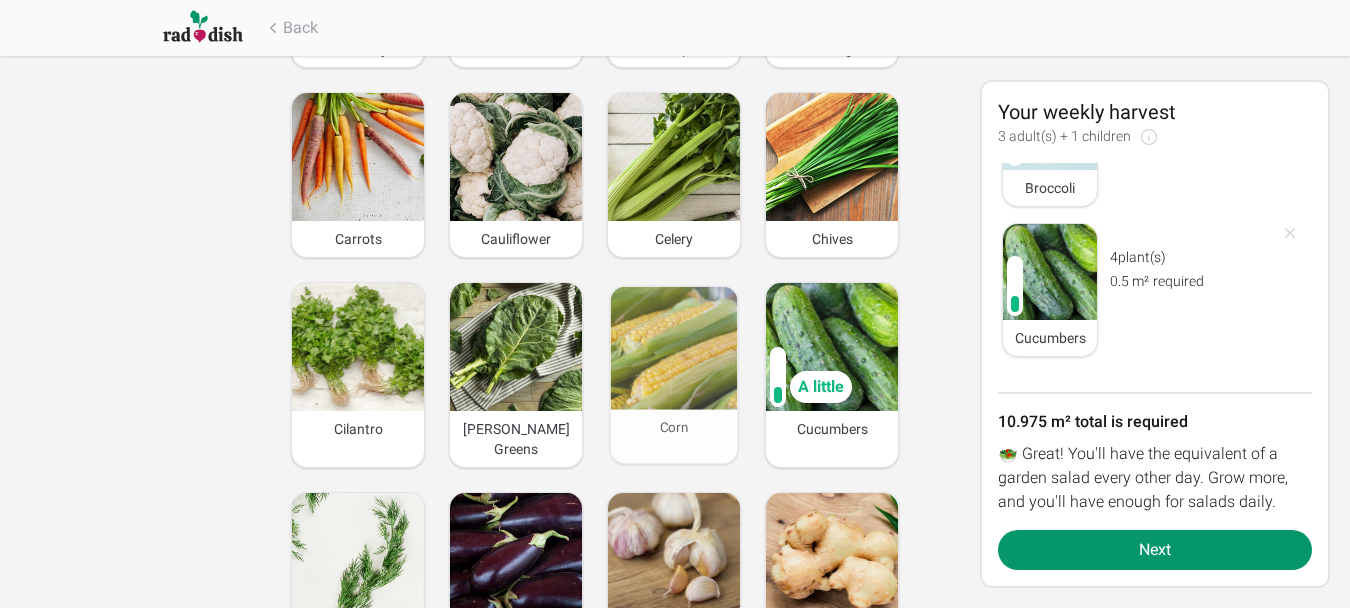 click at bounding box center [674, 348] 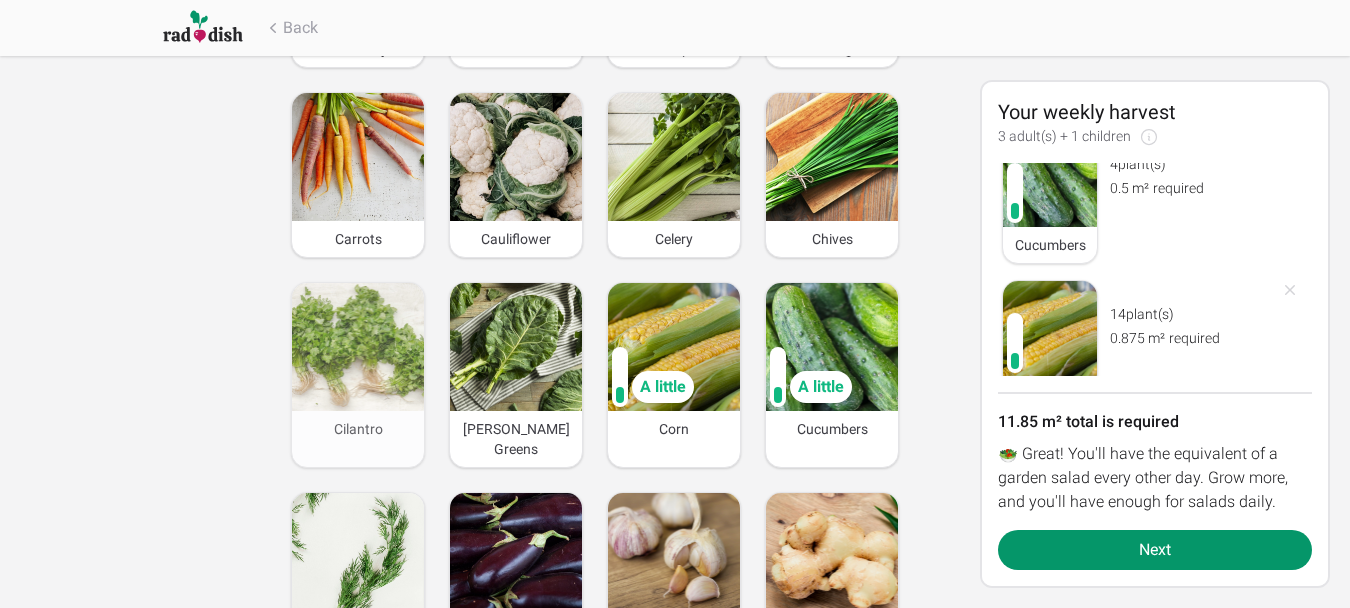 scroll, scrollTop: 994, scrollLeft: 0, axis: vertical 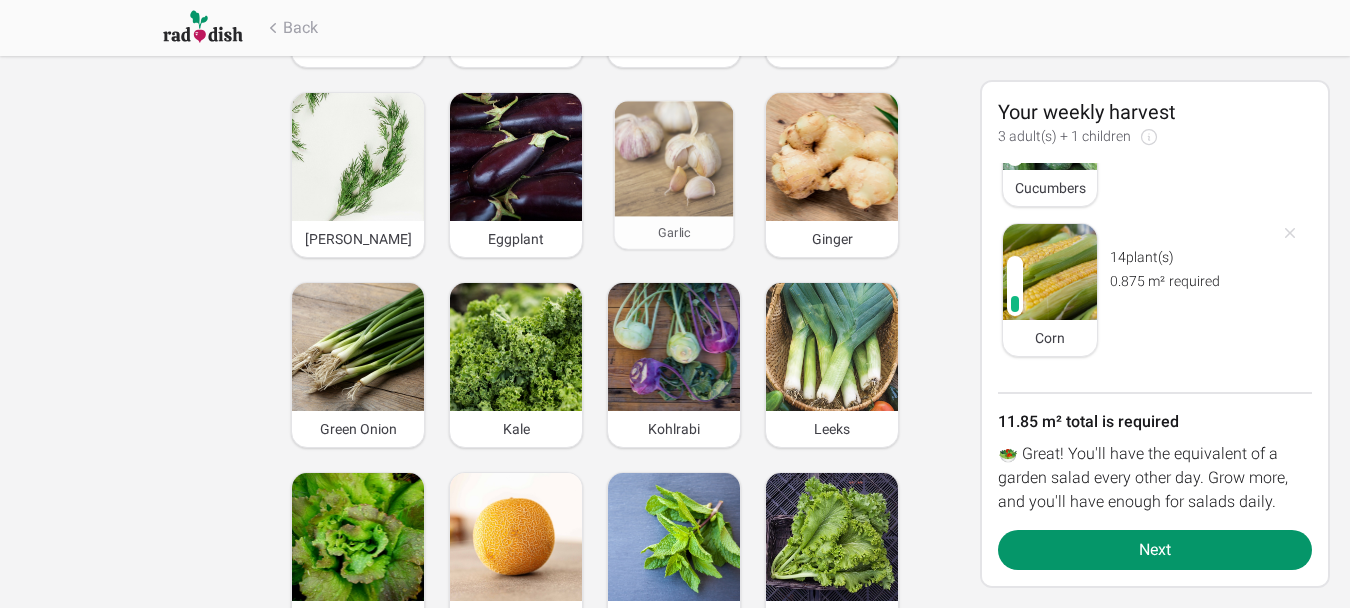 click at bounding box center [674, 158] 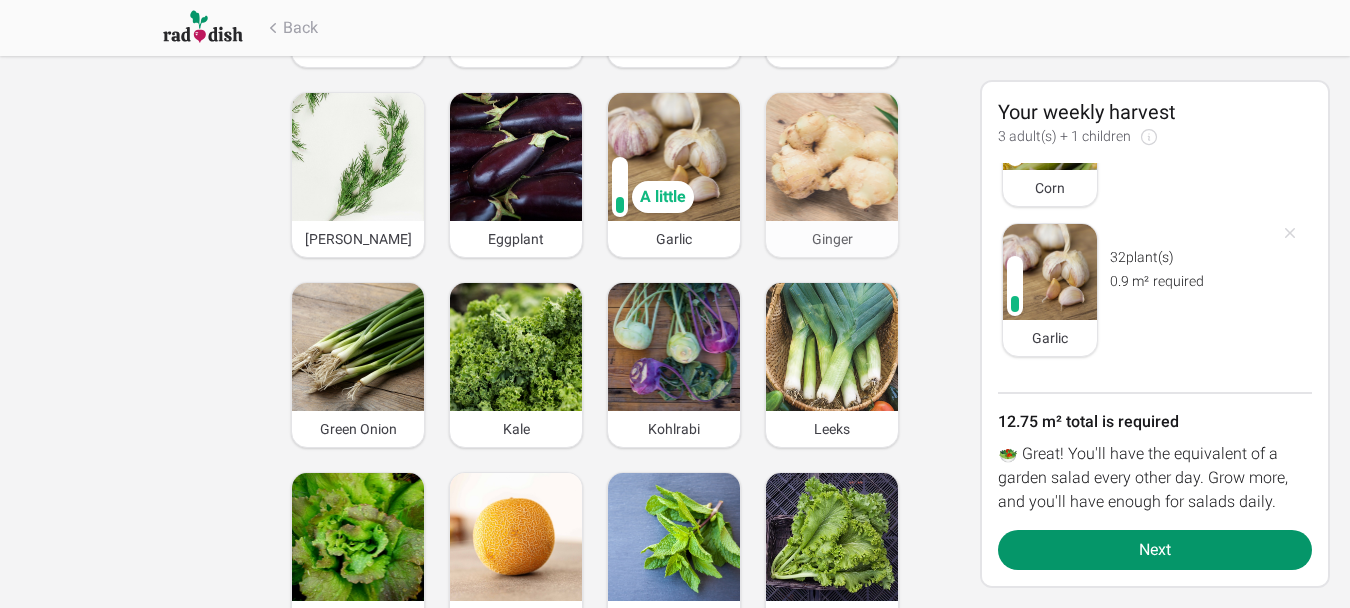 click at bounding box center (832, 157) 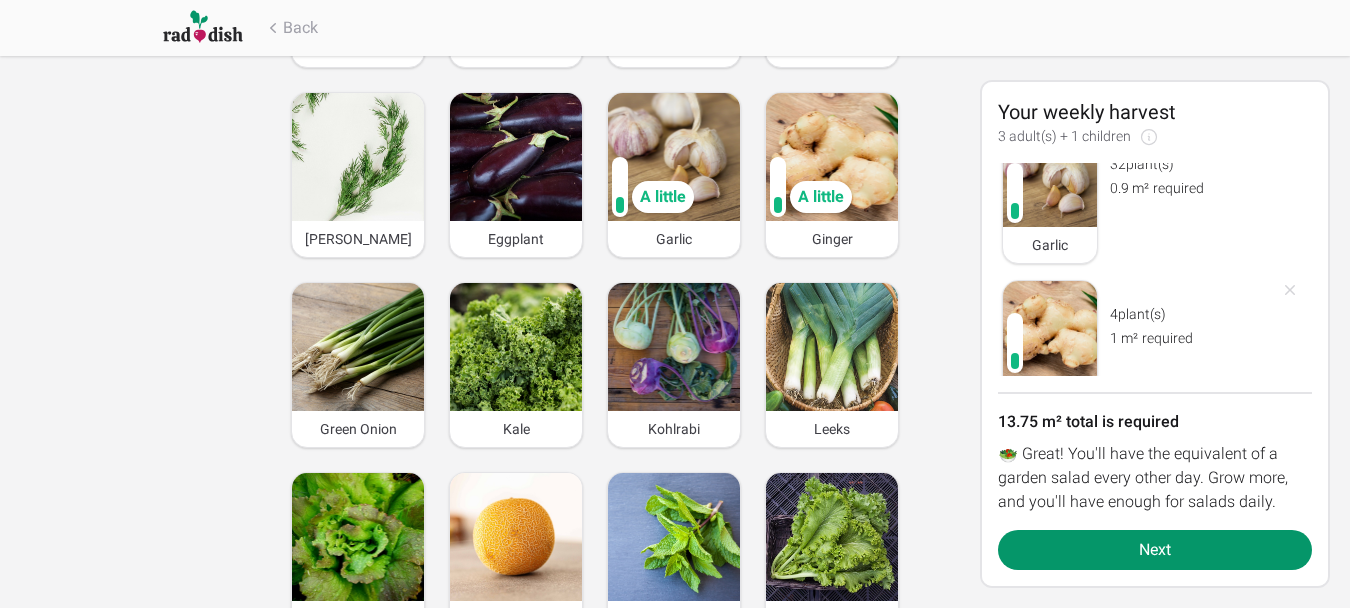 scroll, scrollTop: 1294, scrollLeft: 0, axis: vertical 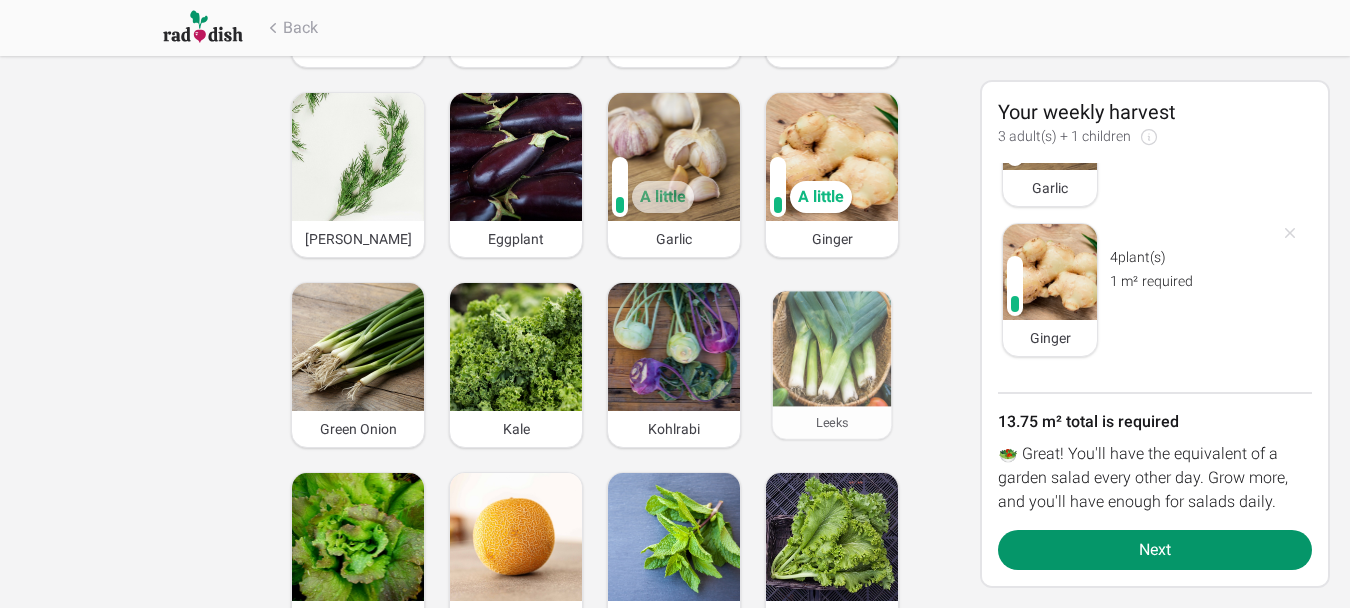 click at bounding box center (832, 348) 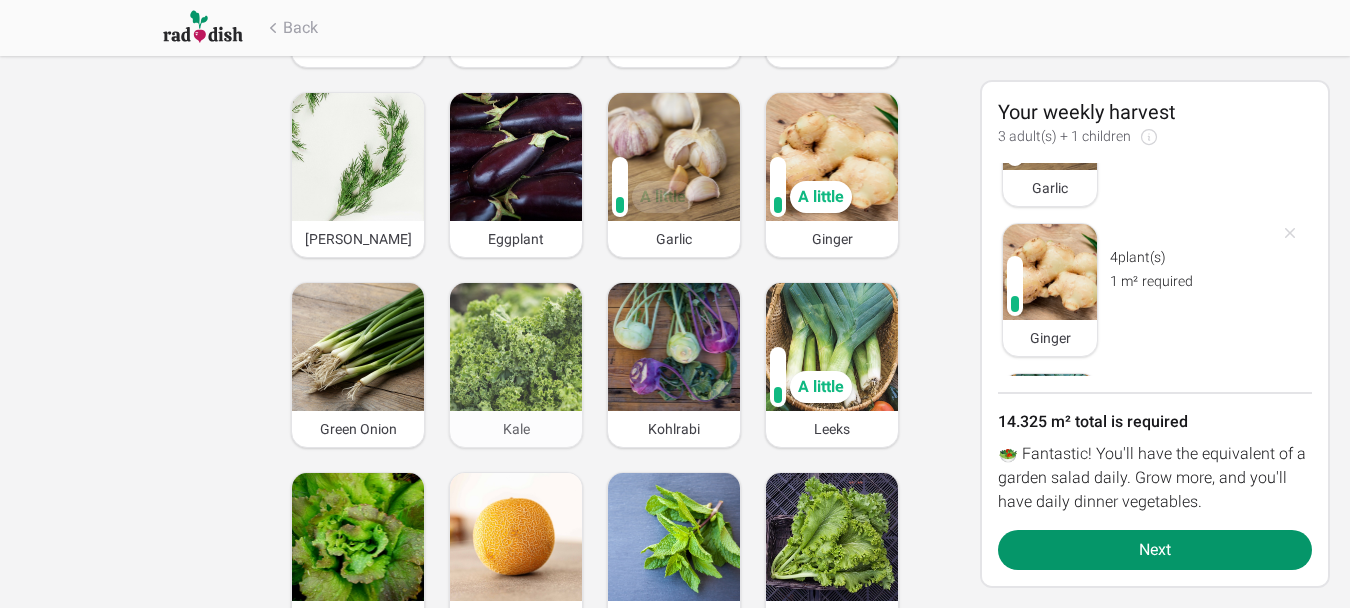 scroll, scrollTop: 1444, scrollLeft: 0, axis: vertical 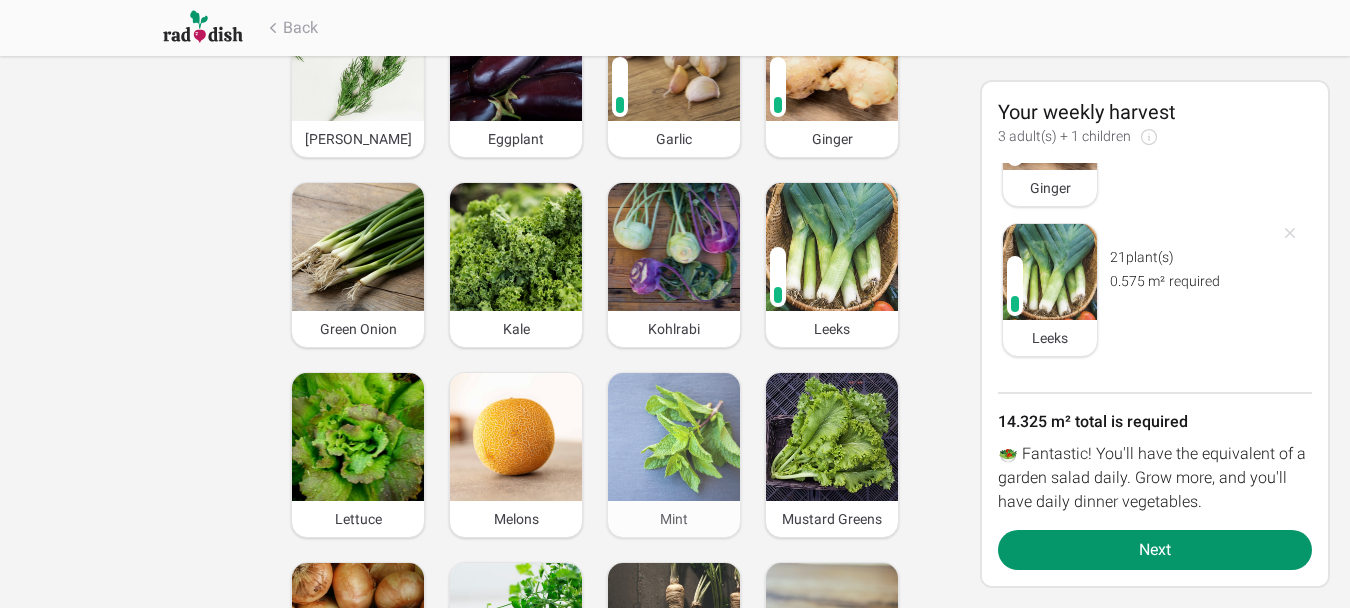 click at bounding box center [674, 437] 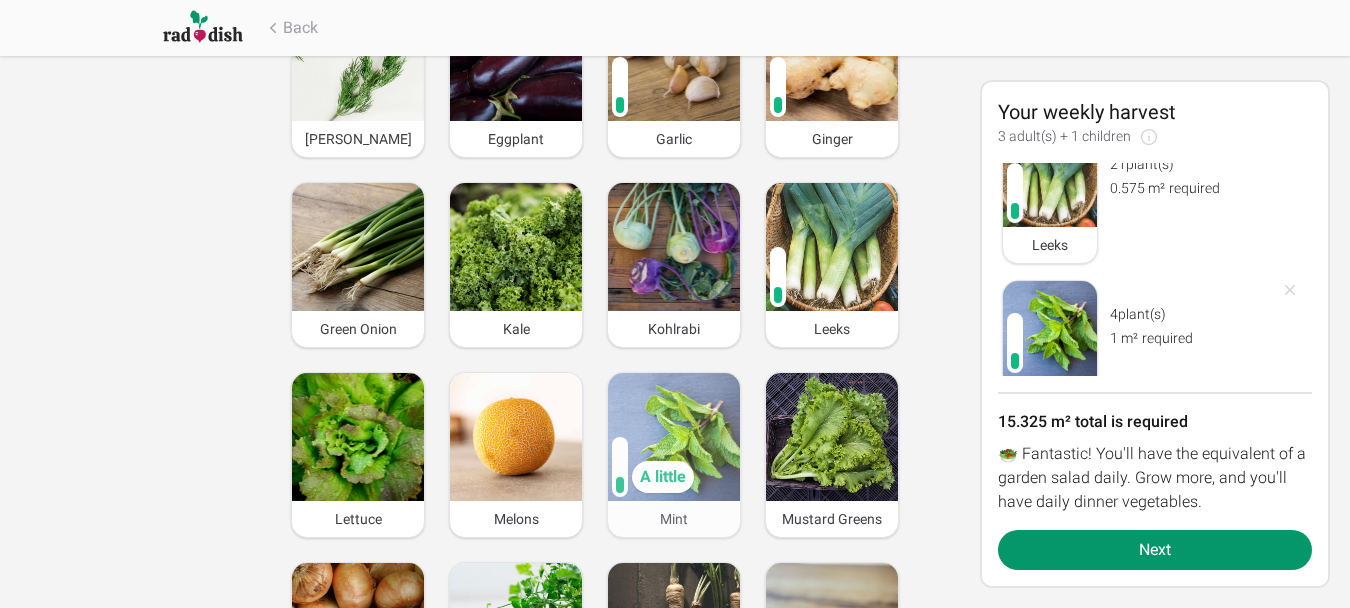 scroll, scrollTop: 1594, scrollLeft: 0, axis: vertical 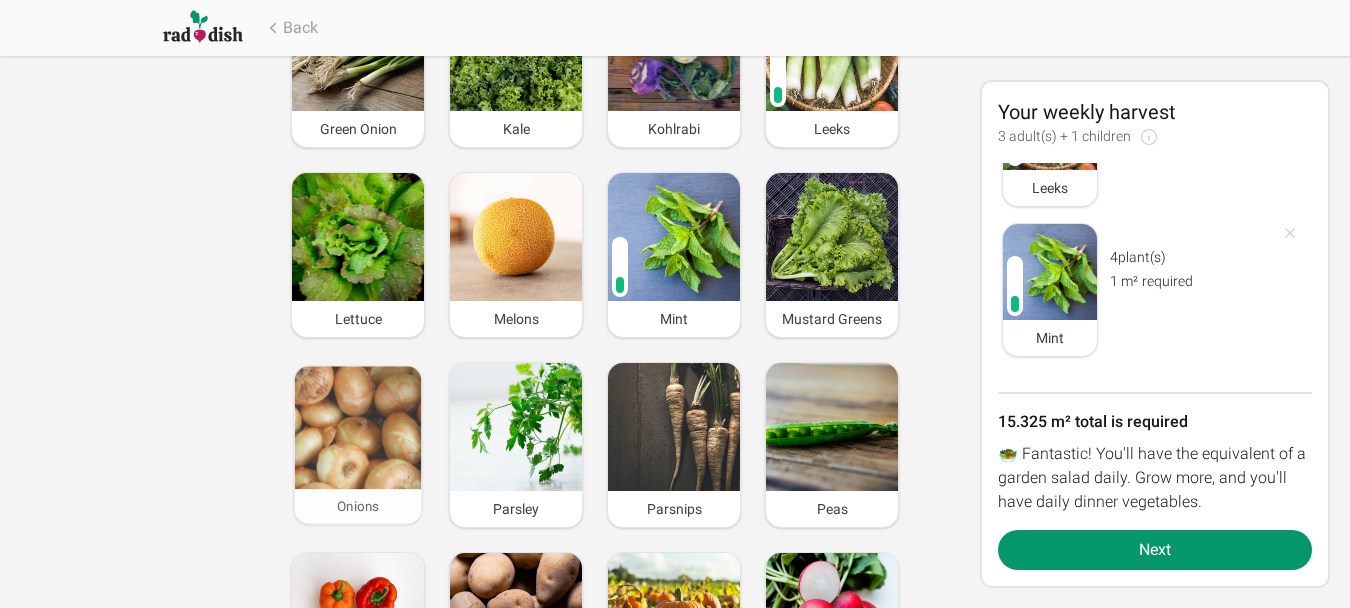 click at bounding box center (358, 427) 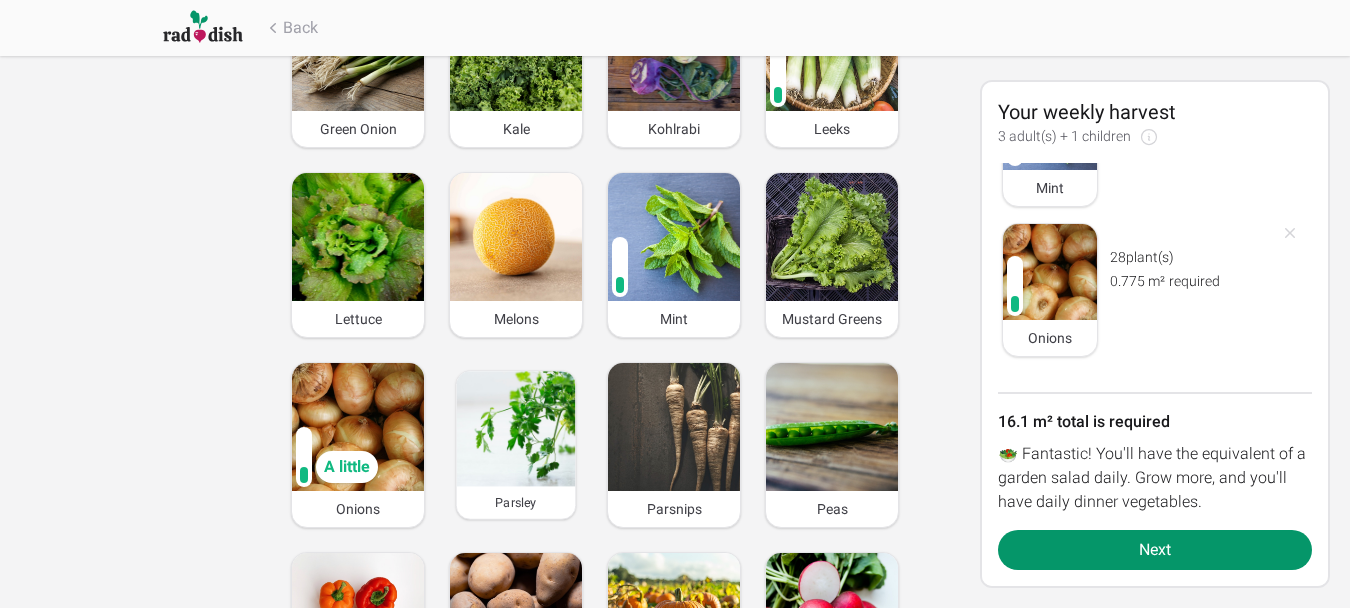 drag, startPoint x: 517, startPoint y: 407, endPoint x: 597, endPoint y: 420, distance: 81.04937 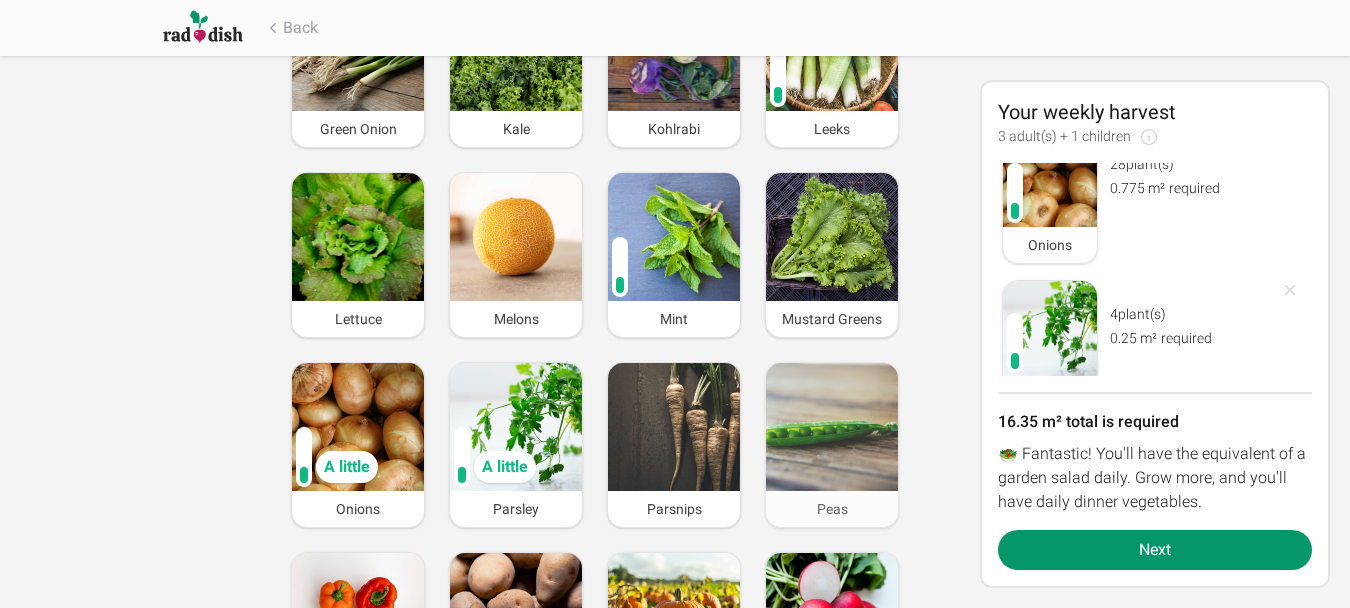 scroll, scrollTop: 1894, scrollLeft: 0, axis: vertical 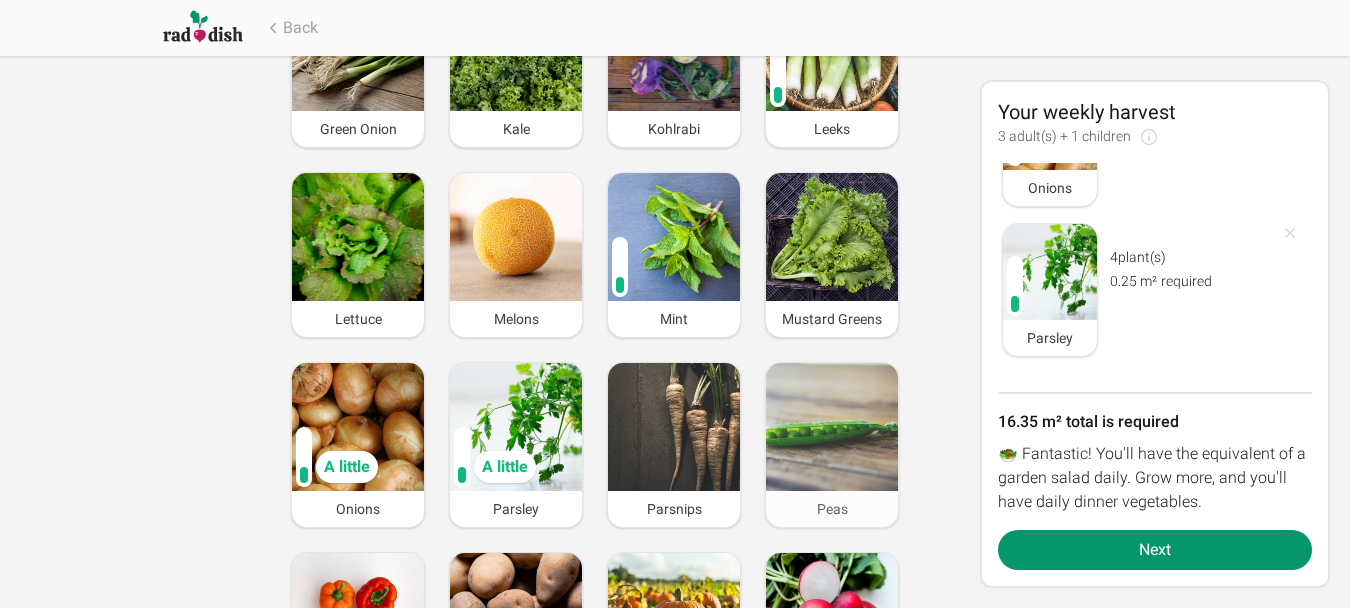 click at bounding box center [832, 427] 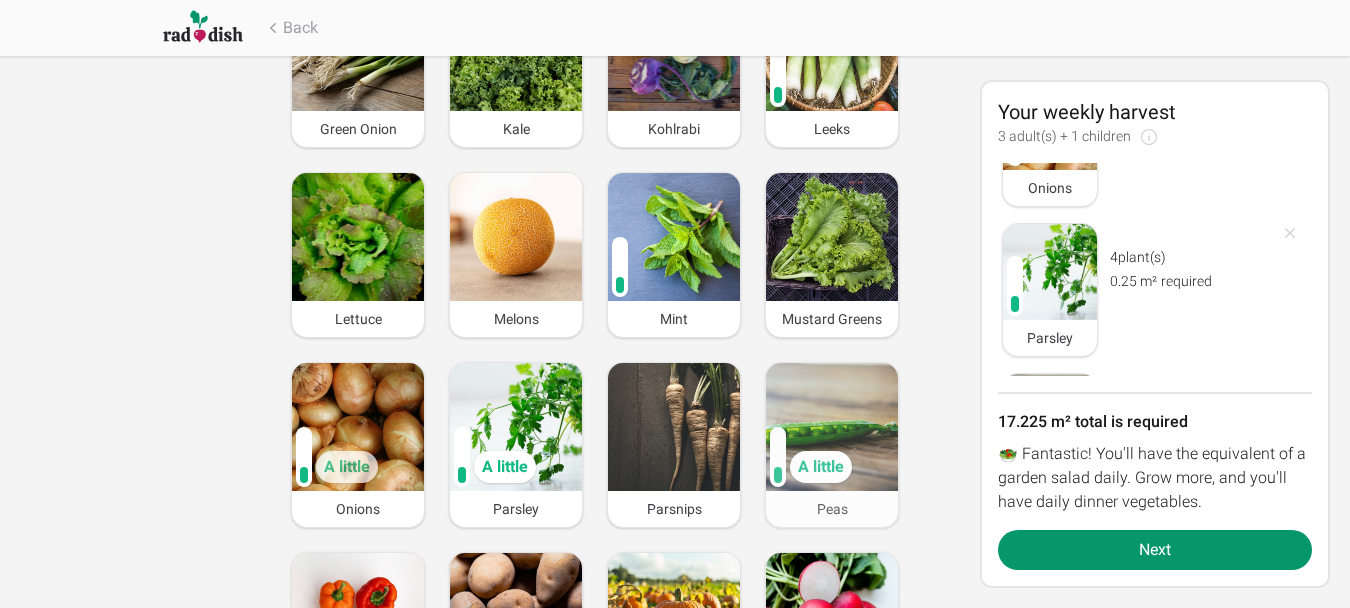 scroll, scrollTop: 2044, scrollLeft: 0, axis: vertical 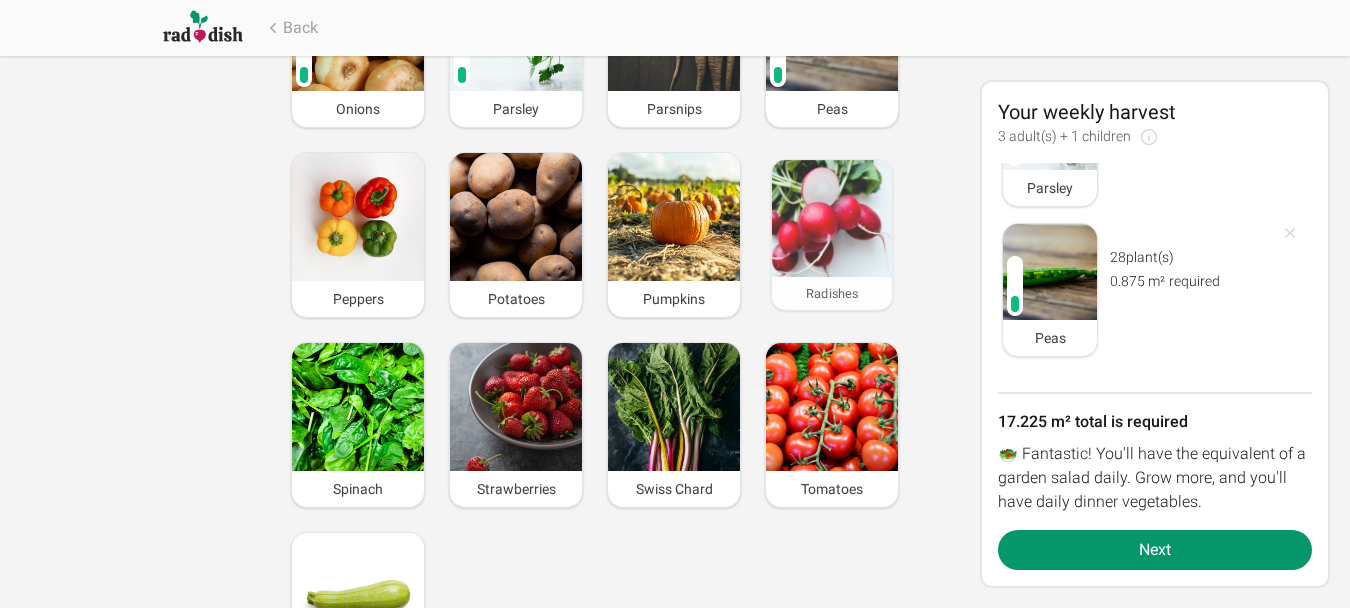 click at bounding box center [832, 218] 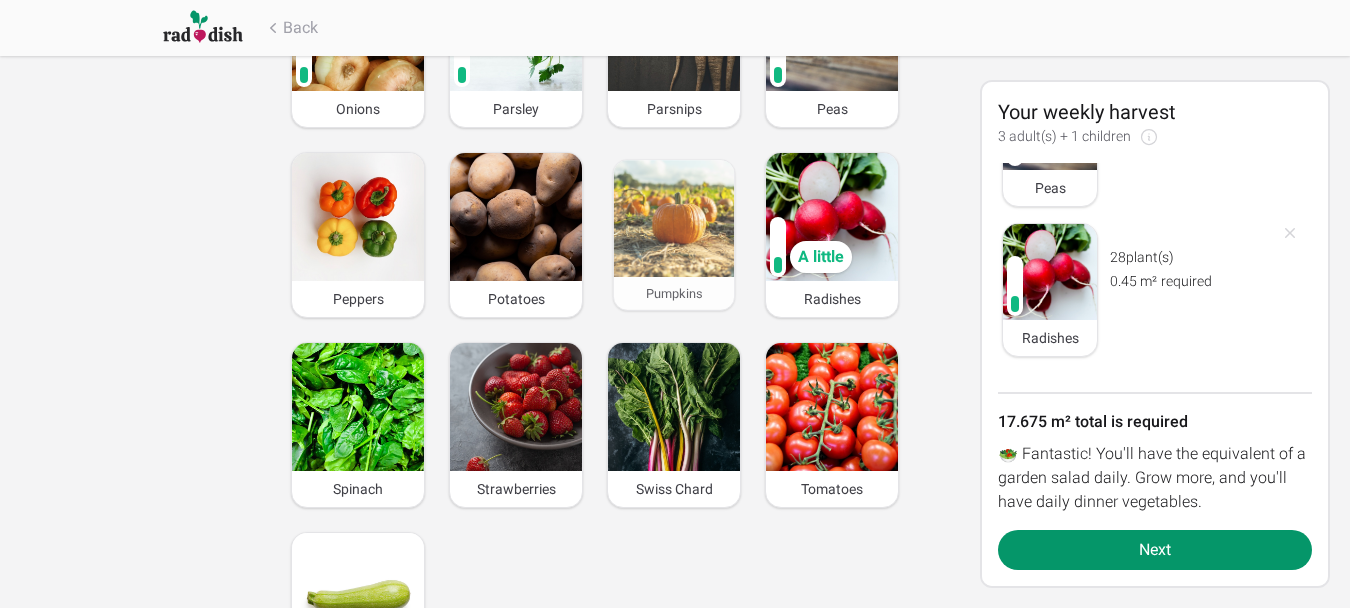 click at bounding box center (674, 218) 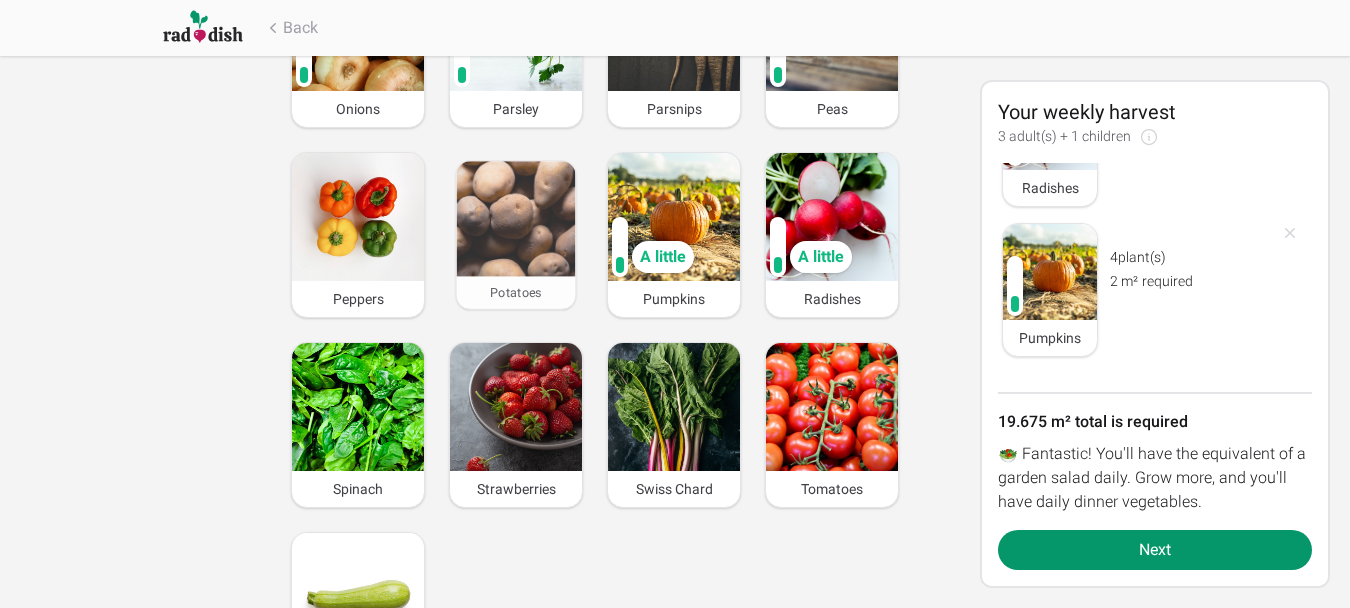 click at bounding box center [516, 218] 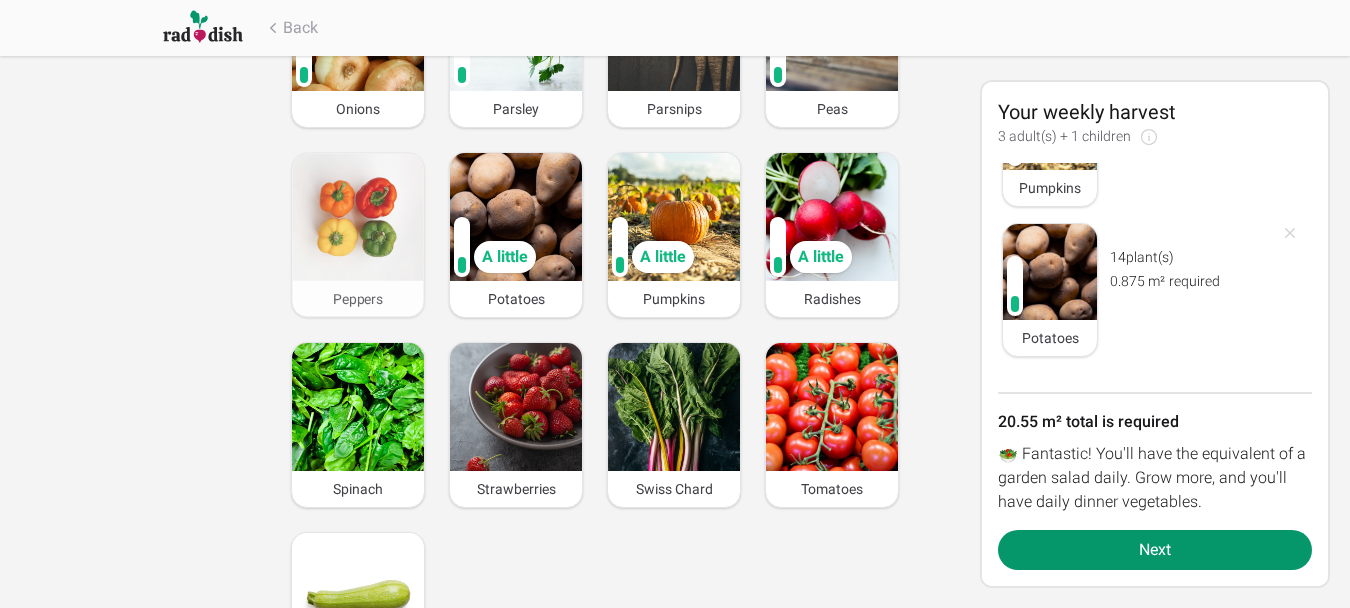 click at bounding box center (357, 217) 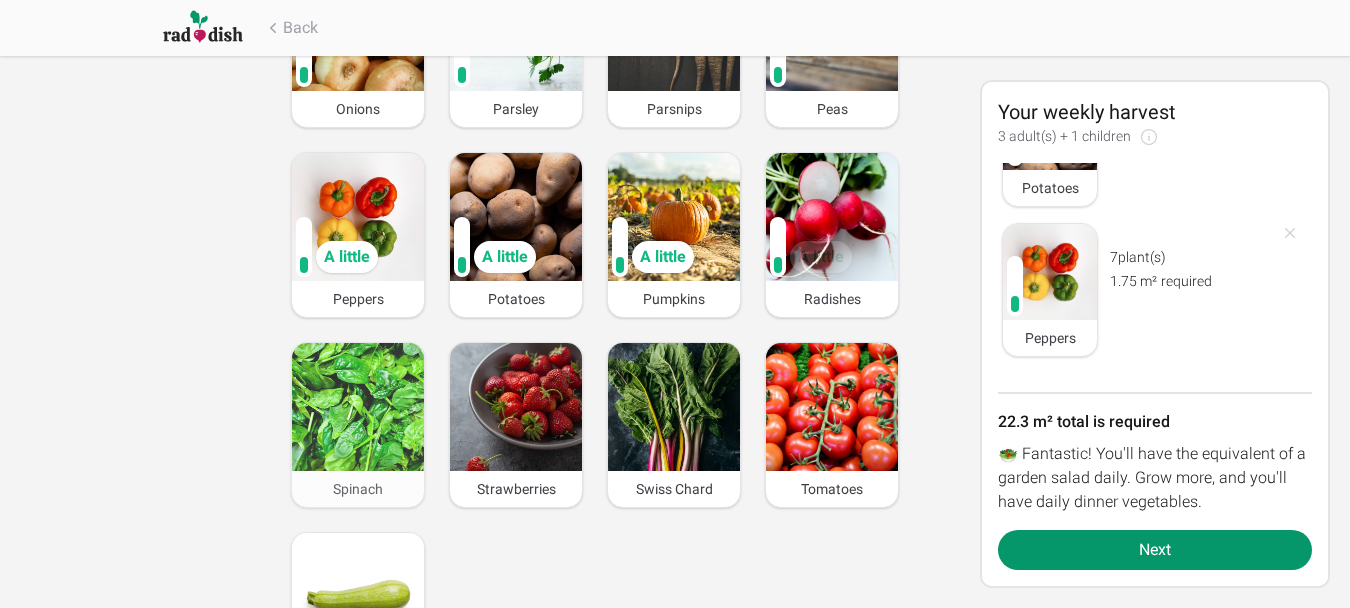 click at bounding box center [358, 407] 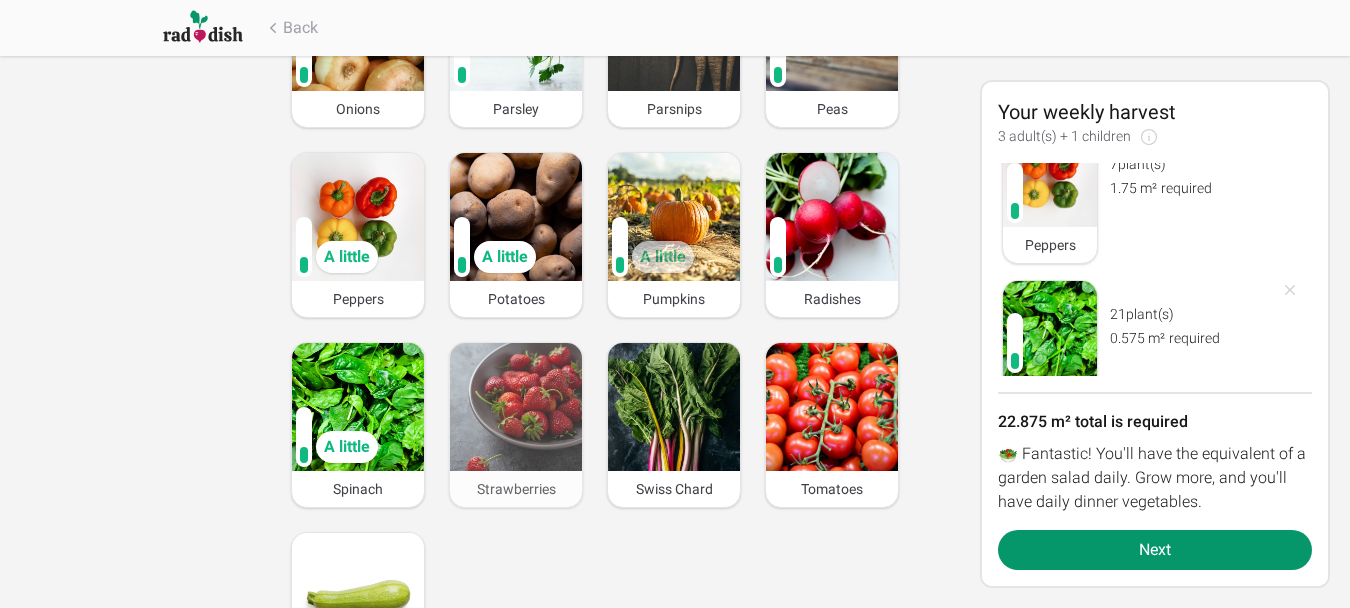 scroll, scrollTop: 2794, scrollLeft: 0, axis: vertical 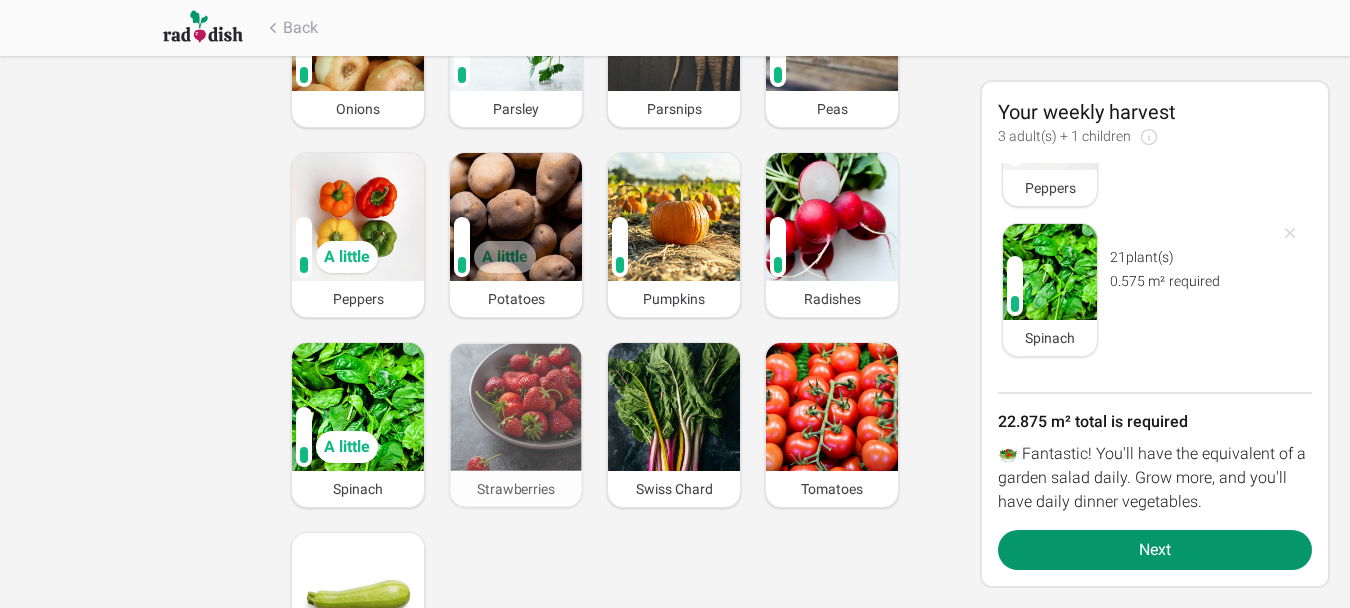 drag, startPoint x: 537, startPoint y: 386, endPoint x: 576, endPoint y: 382, distance: 39.20459 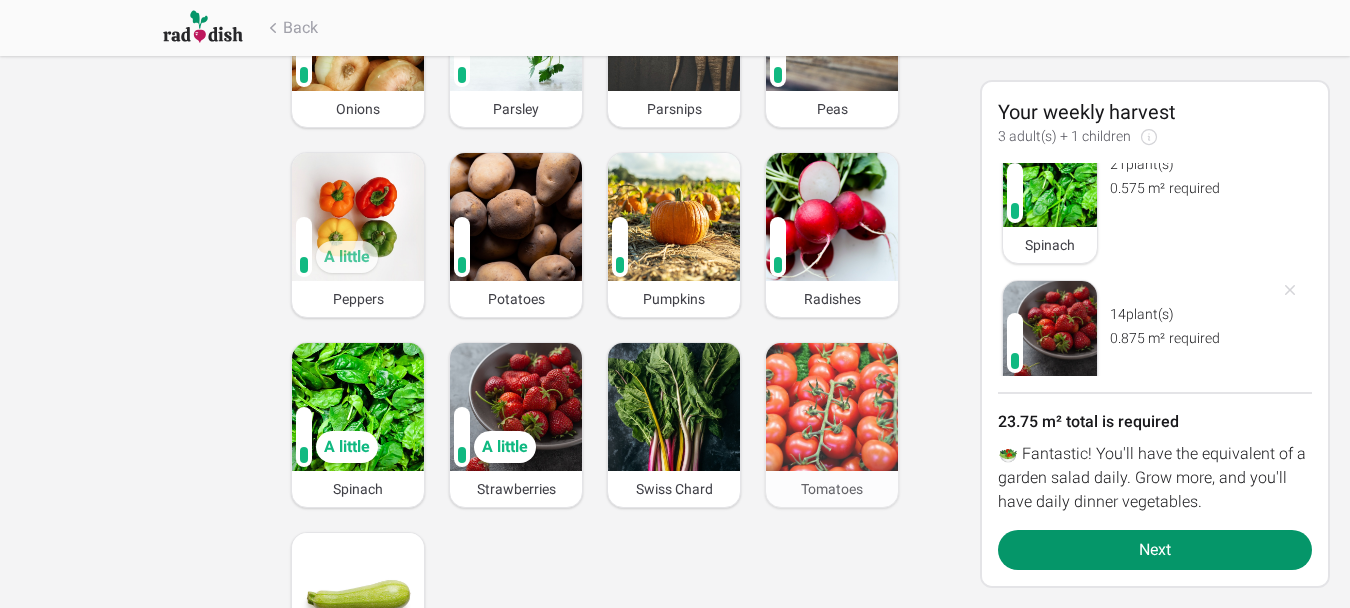 scroll, scrollTop: 2944, scrollLeft: 0, axis: vertical 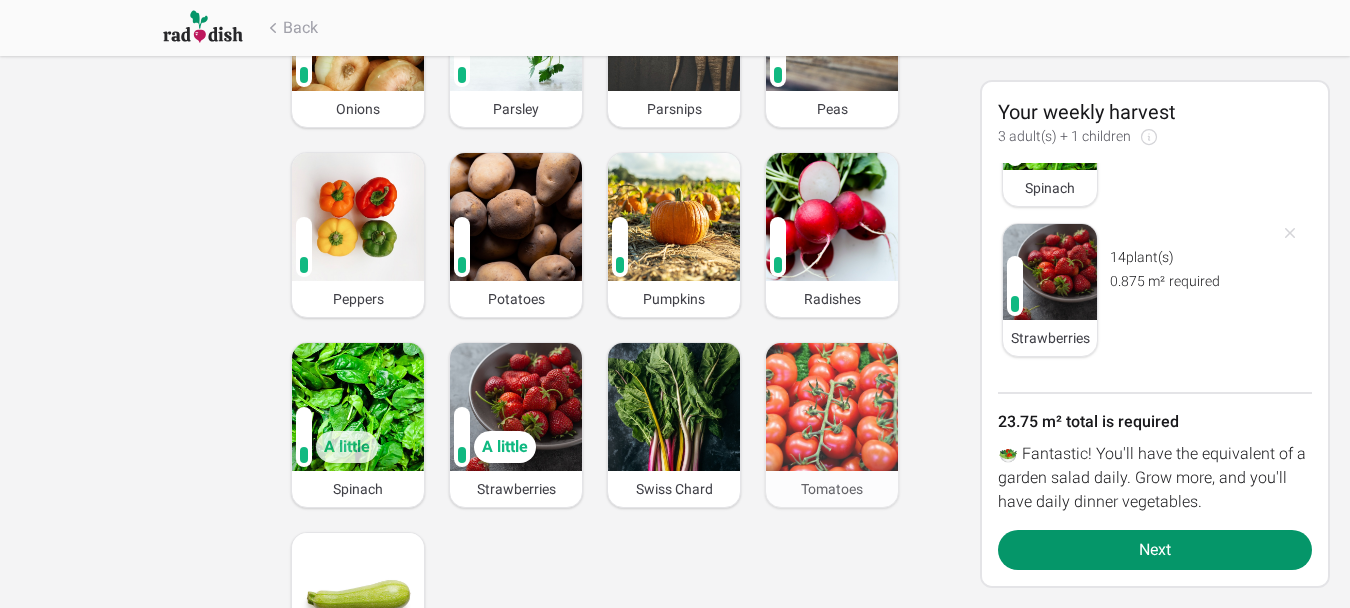 click at bounding box center [832, 407] 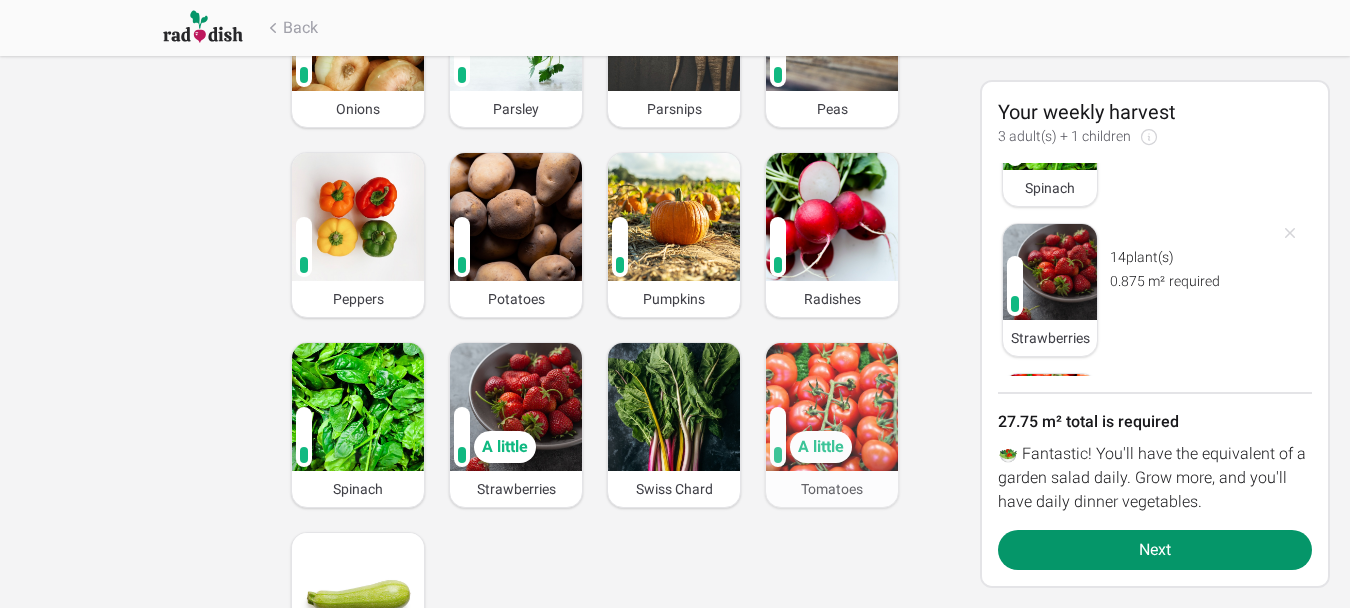 scroll, scrollTop: 3094, scrollLeft: 0, axis: vertical 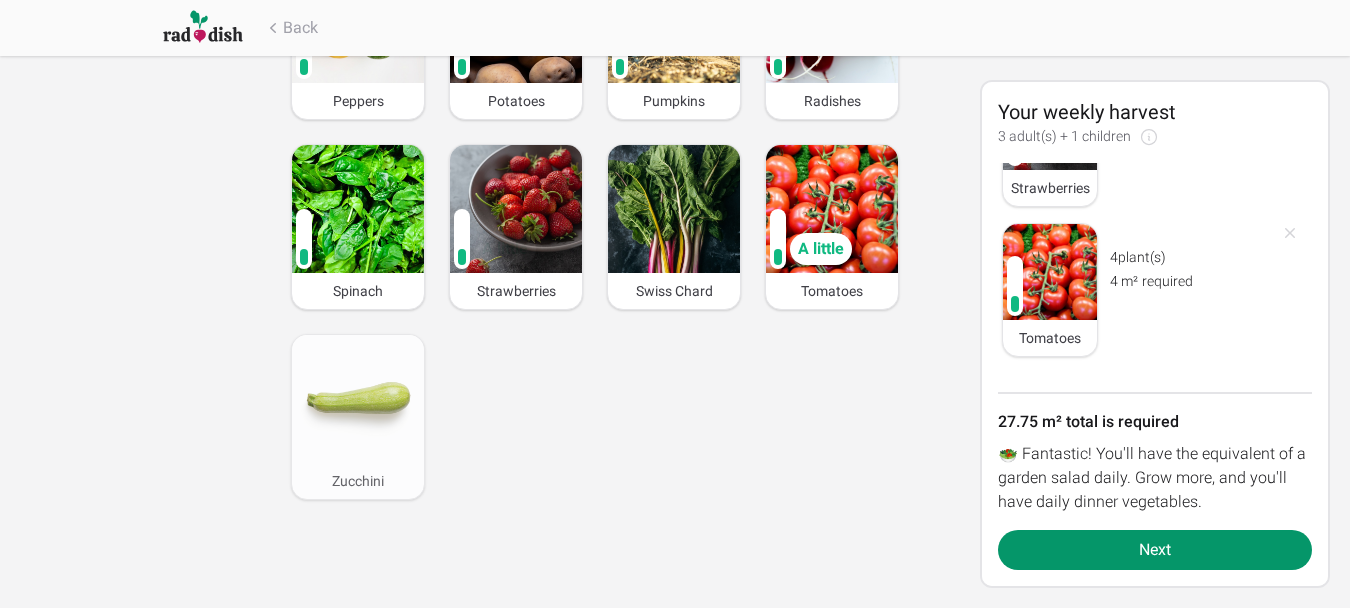 click at bounding box center (358, 399) 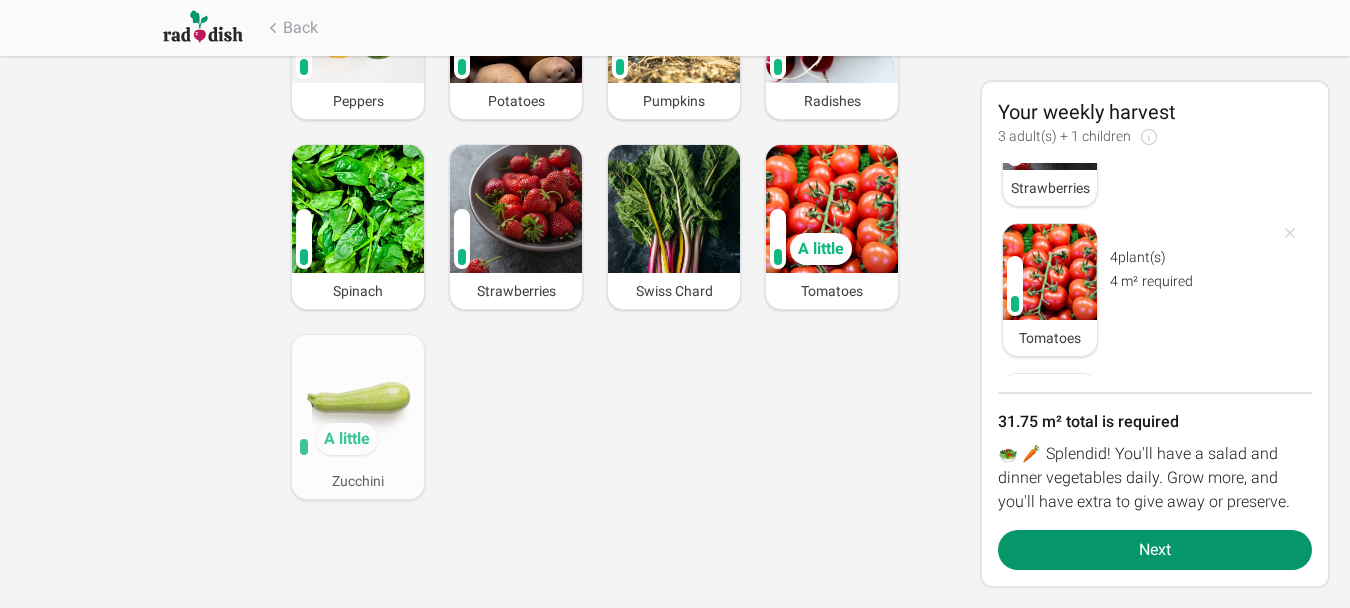 scroll, scrollTop: 3244, scrollLeft: 0, axis: vertical 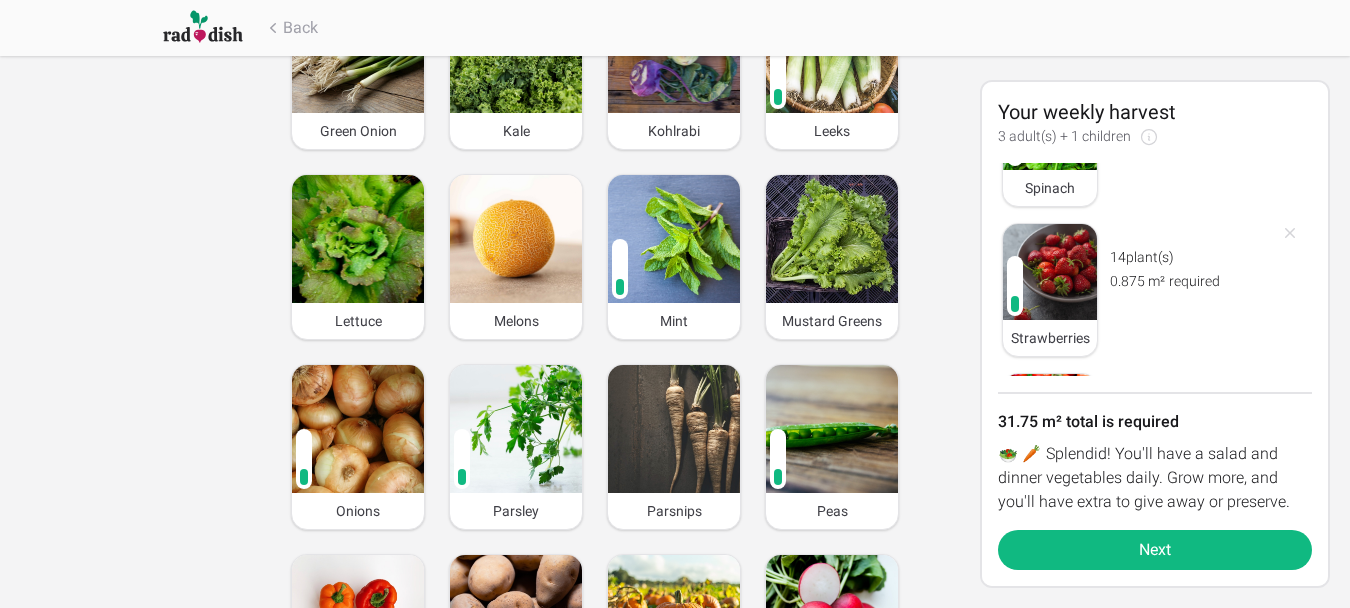 click on "Next" at bounding box center (1155, 550) 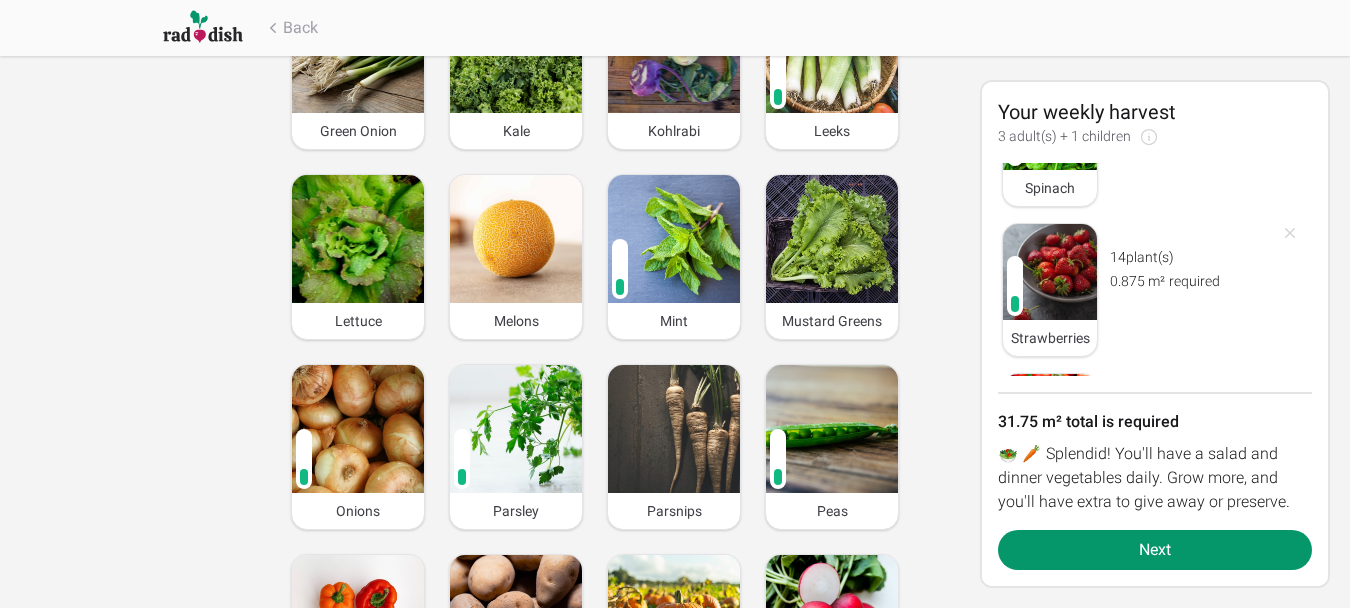 scroll, scrollTop: 0, scrollLeft: 0, axis: both 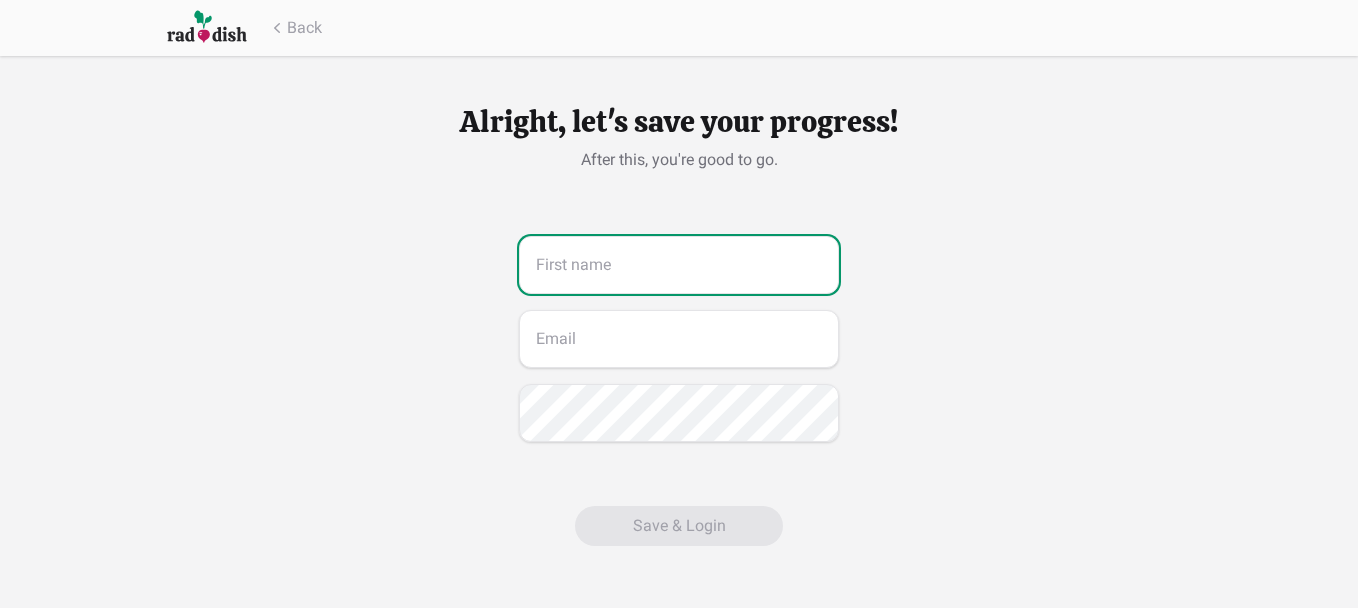click at bounding box center (679, 265) 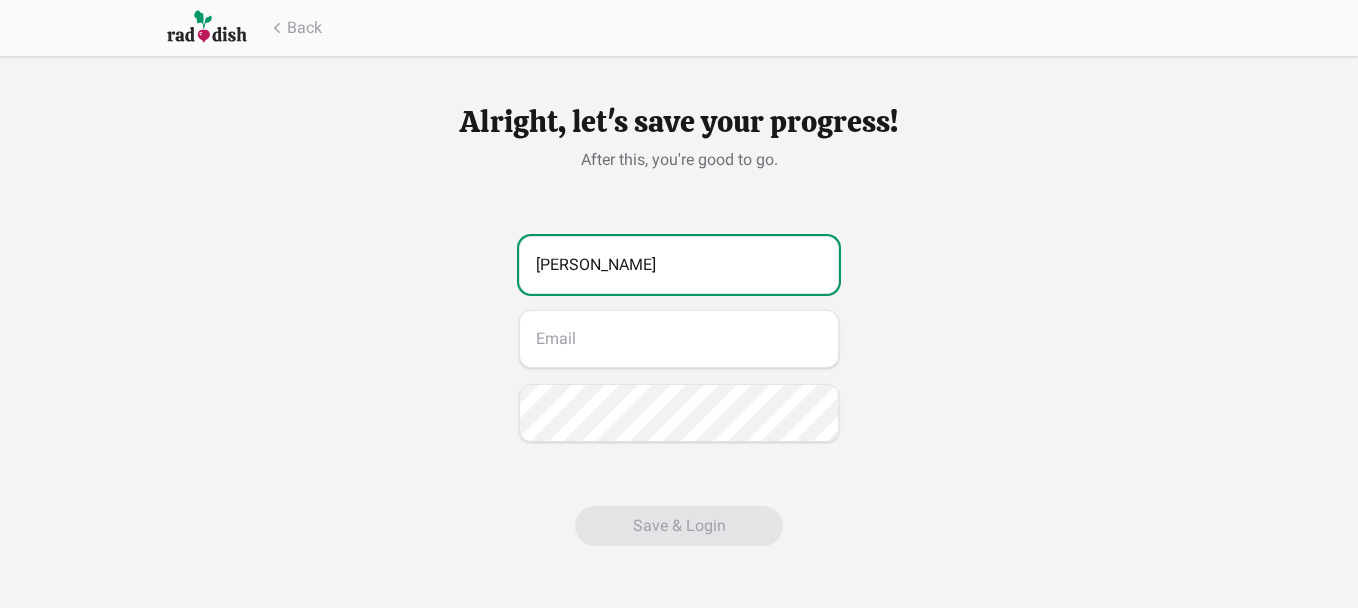 type on "[PERSON_NAME]" 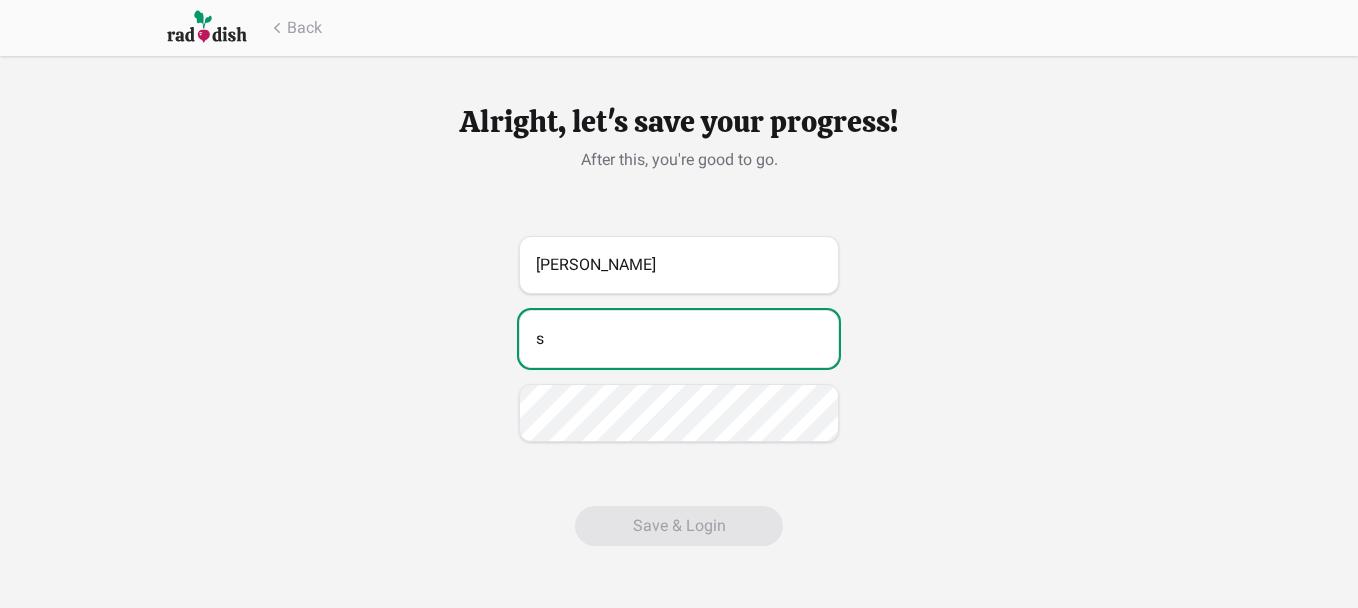 type on "[EMAIL_ADDRESS][DOMAIN_NAME]" 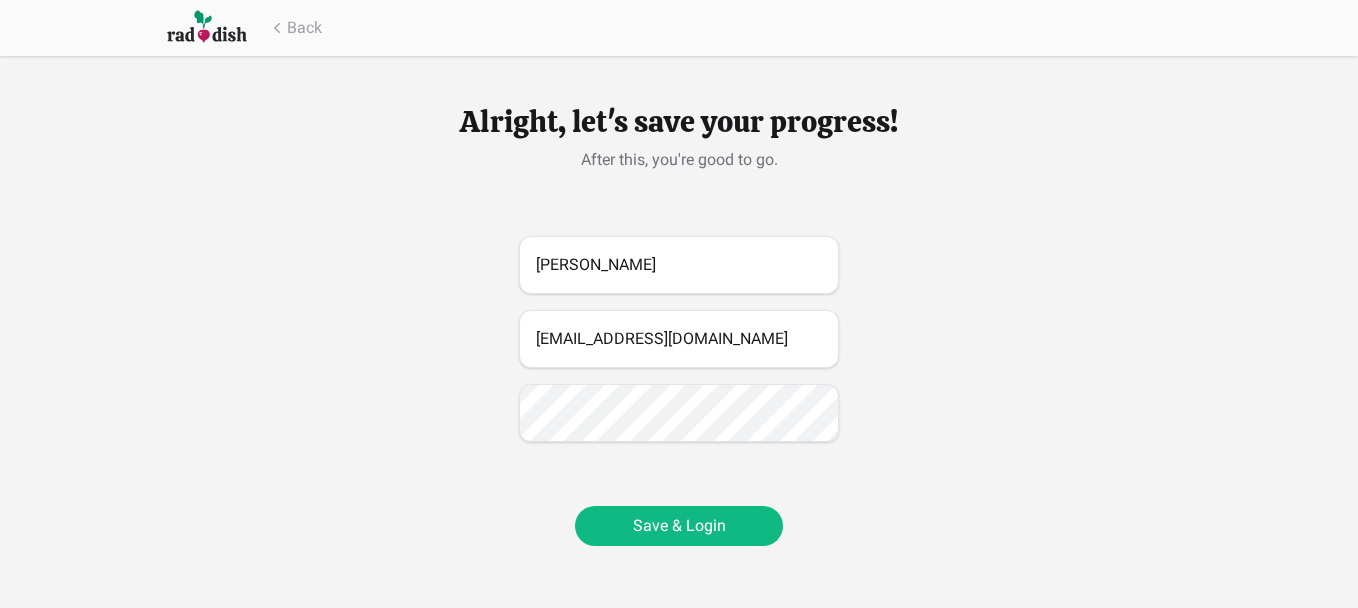 type 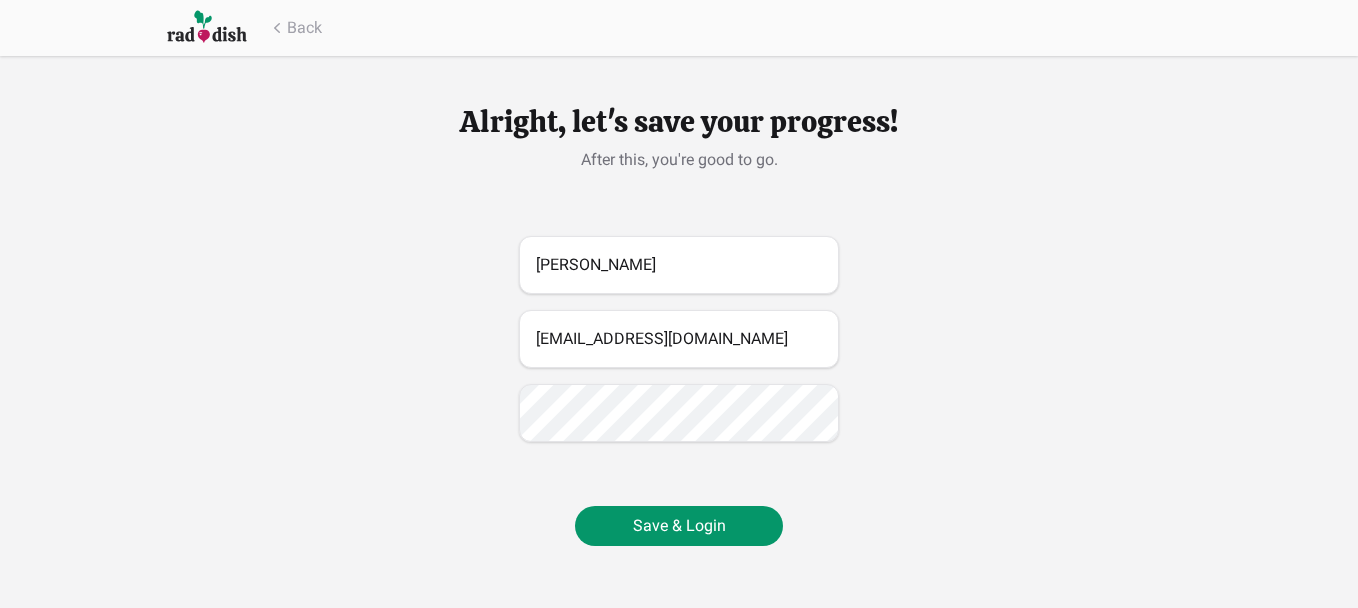 click on "[PERSON_NAME] [PERSON_NAME][EMAIL_ADDRESS][DOMAIN_NAME]" at bounding box center [679, 339] 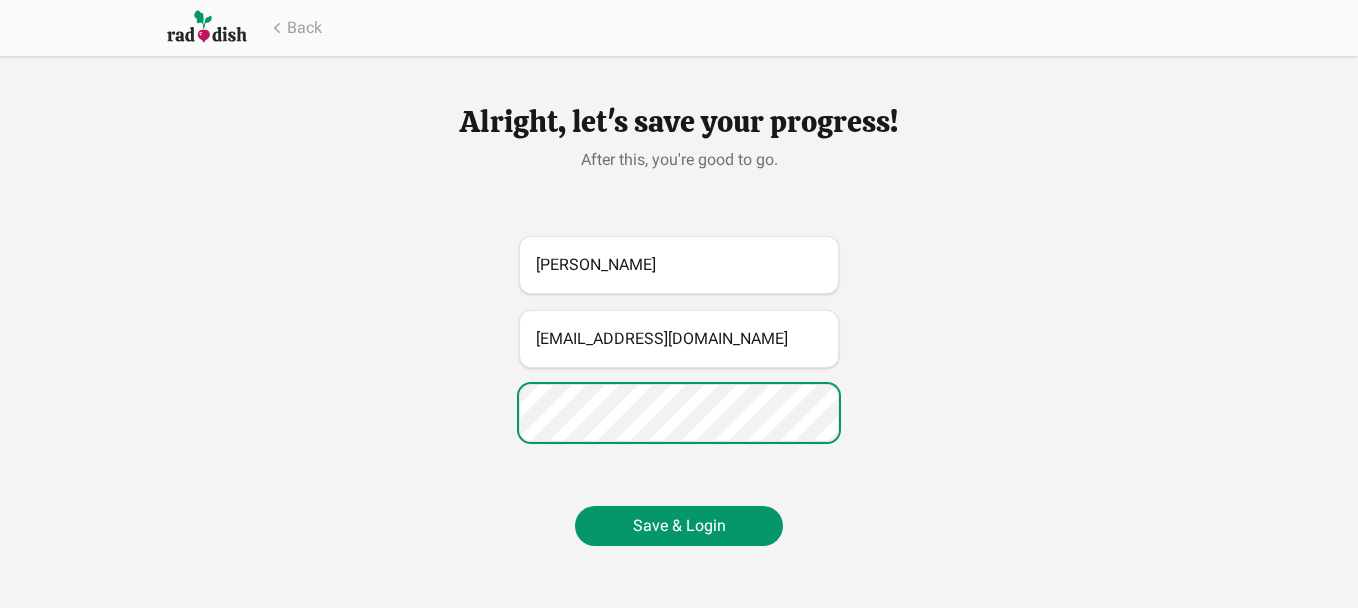 click on "[PERSON_NAME] [PERSON_NAME][EMAIL_ADDRESS][DOMAIN_NAME]" at bounding box center [679, 339] 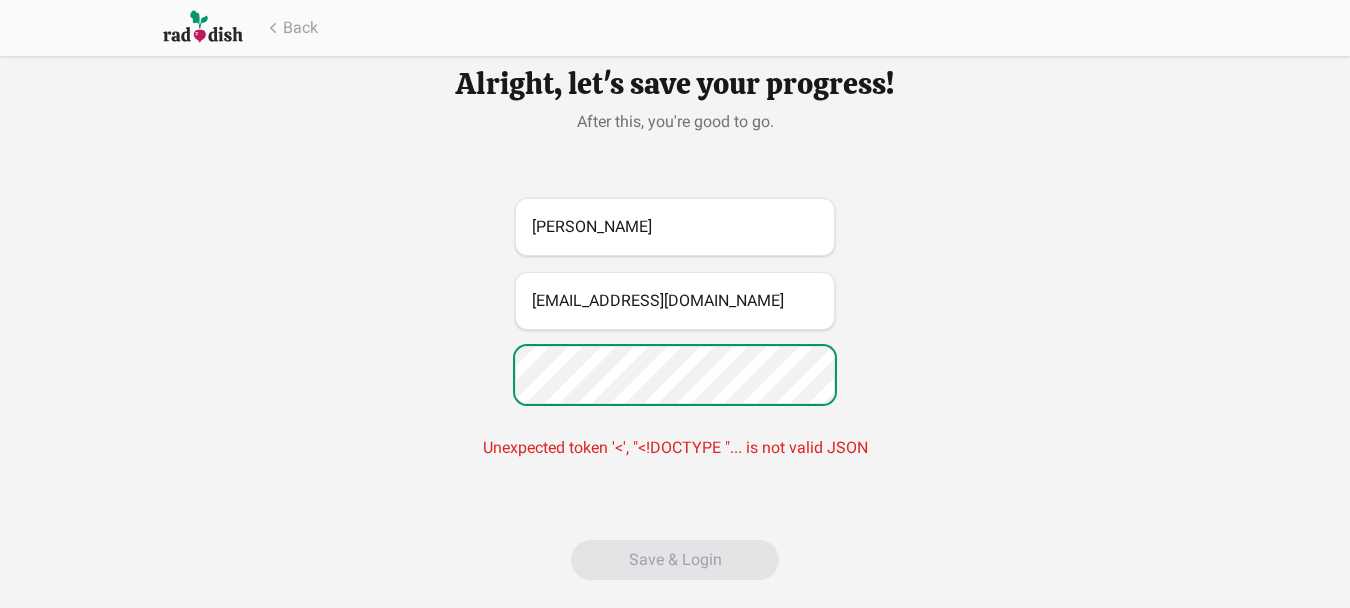 scroll, scrollTop: 58, scrollLeft: 0, axis: vertical 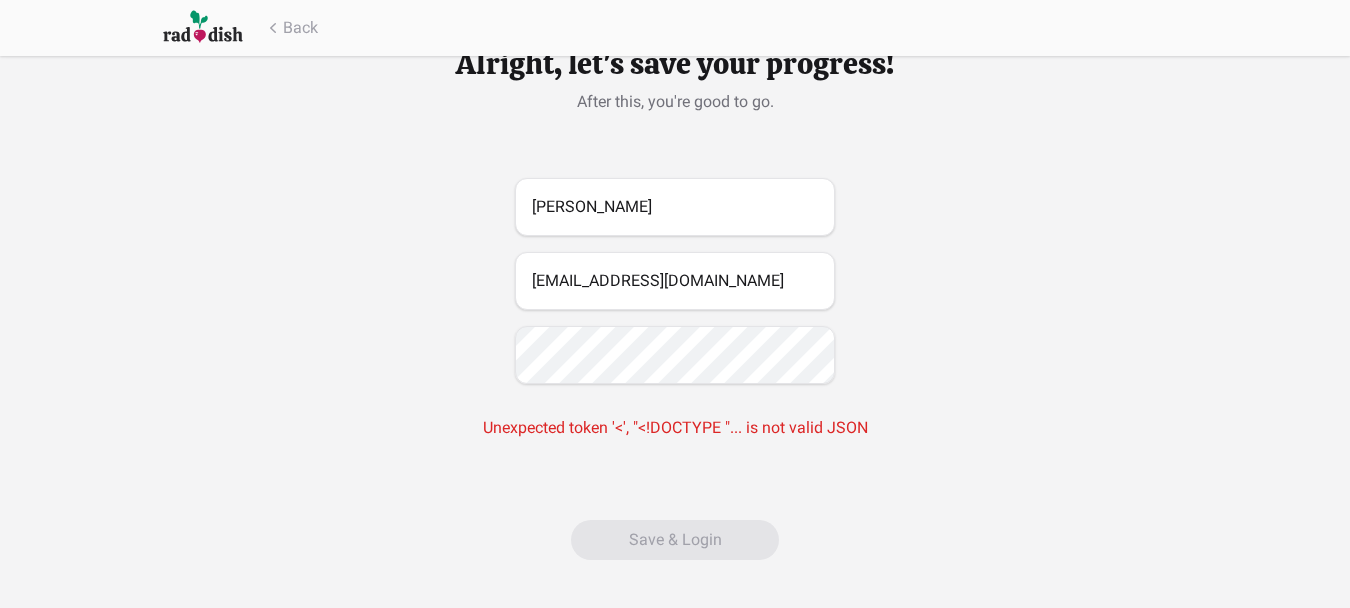 click on "Save & Login" at bounding box center (675, 540) 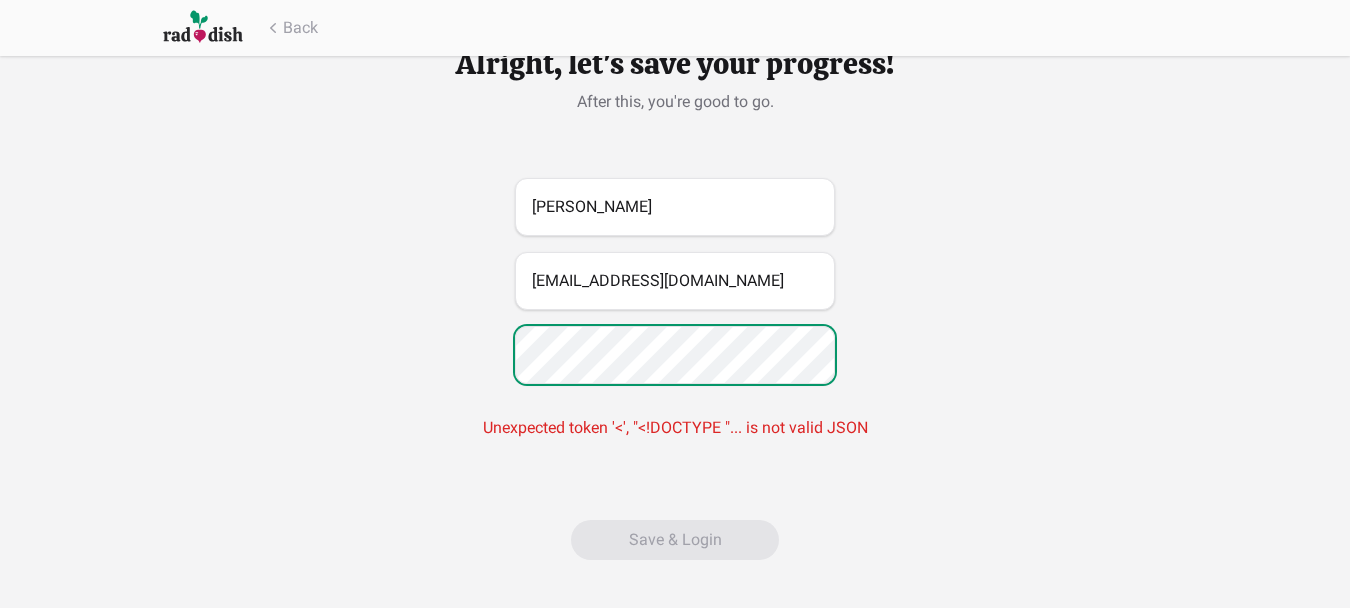 click on "[PERSON_NAME] [PERSON_NAME][EMAIL_ADDRESS][DOMAIN_NAME] Unexpected token '<', "<!DOCTYPE "... is not valid JSON" at bounding box center (675, 317) 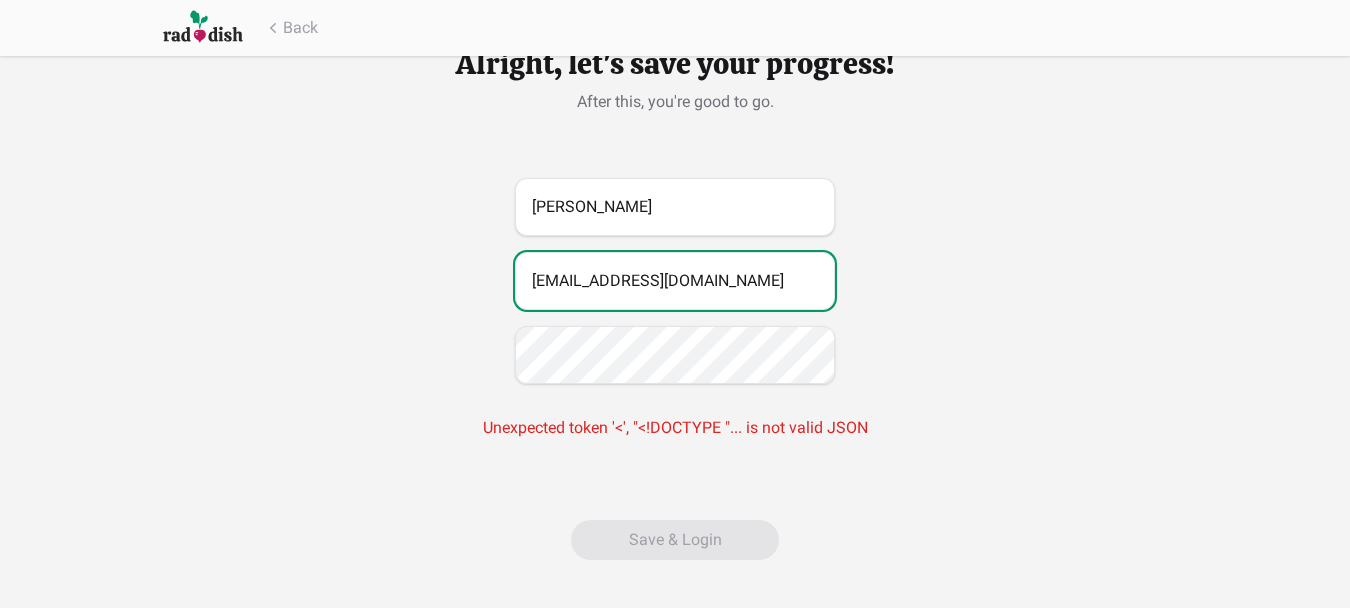click on "[EMAIL_ADDRESS][DOMAIN_NAME]" at bounding box center [675, 281] 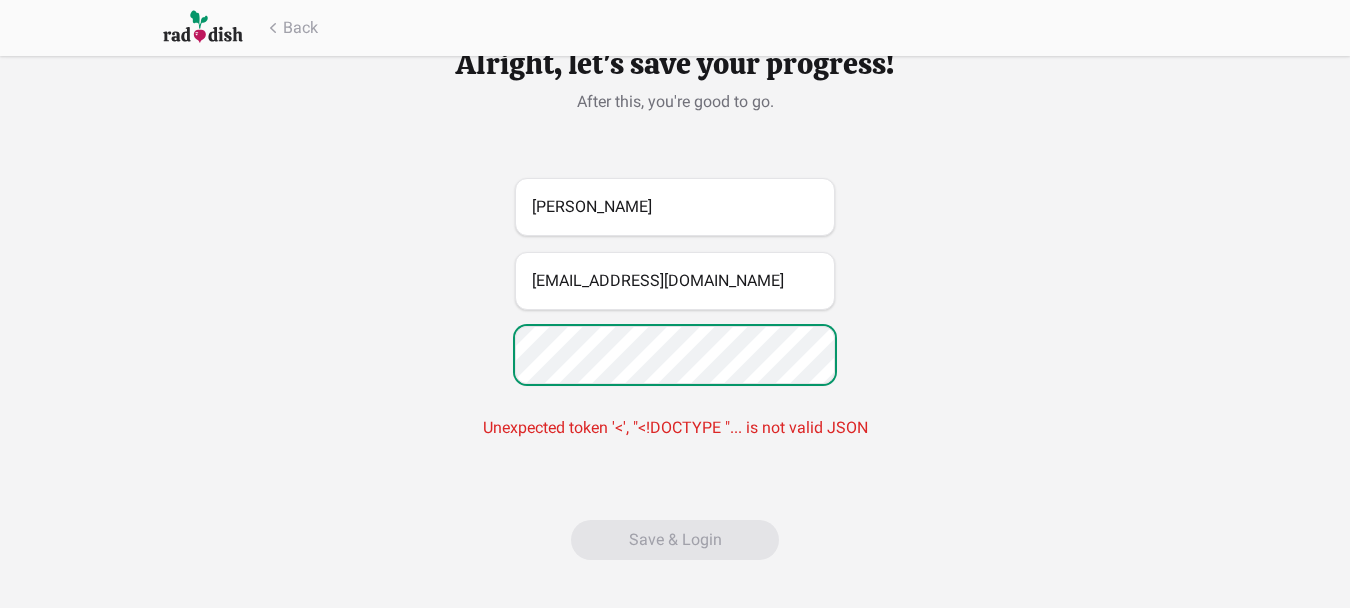scroll, scrollTop: 0, scrollLeft: 0, axis: both 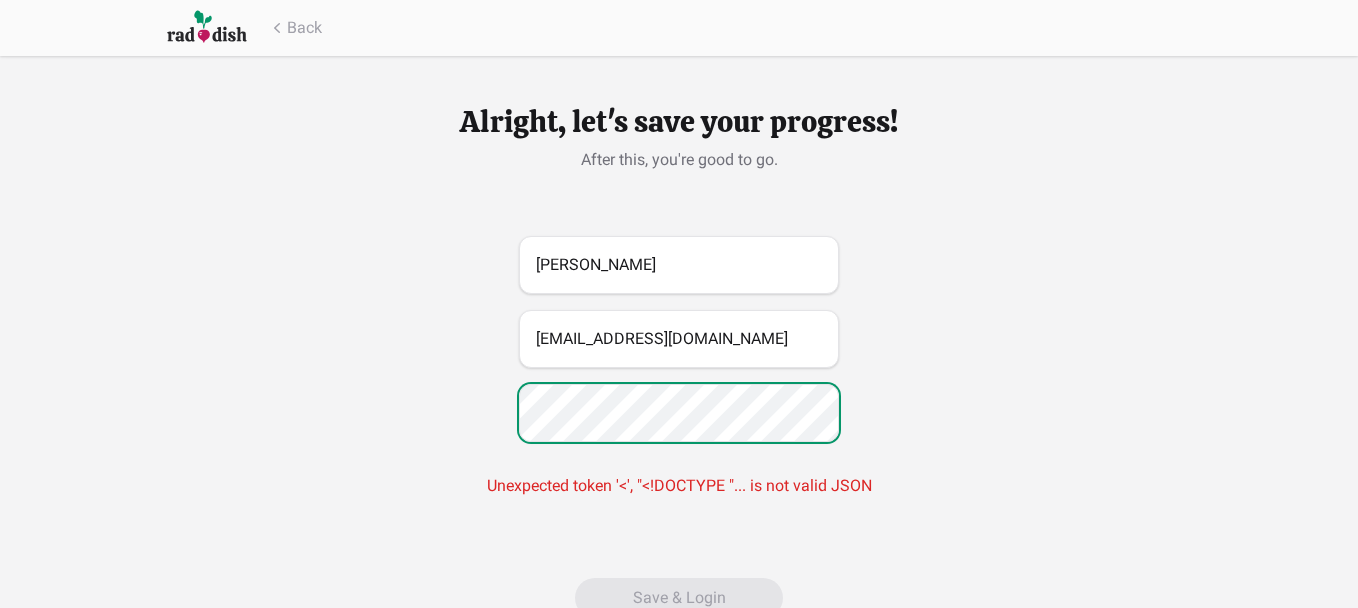 click on "[PERSON_NAME] [PERSON_NAME][EMAIL_ADDRESS][DOMAIN_NAME] Unexpected token '<', "<!DOCTYPE "... is not valid JSON" at bounding box center [679, 375] 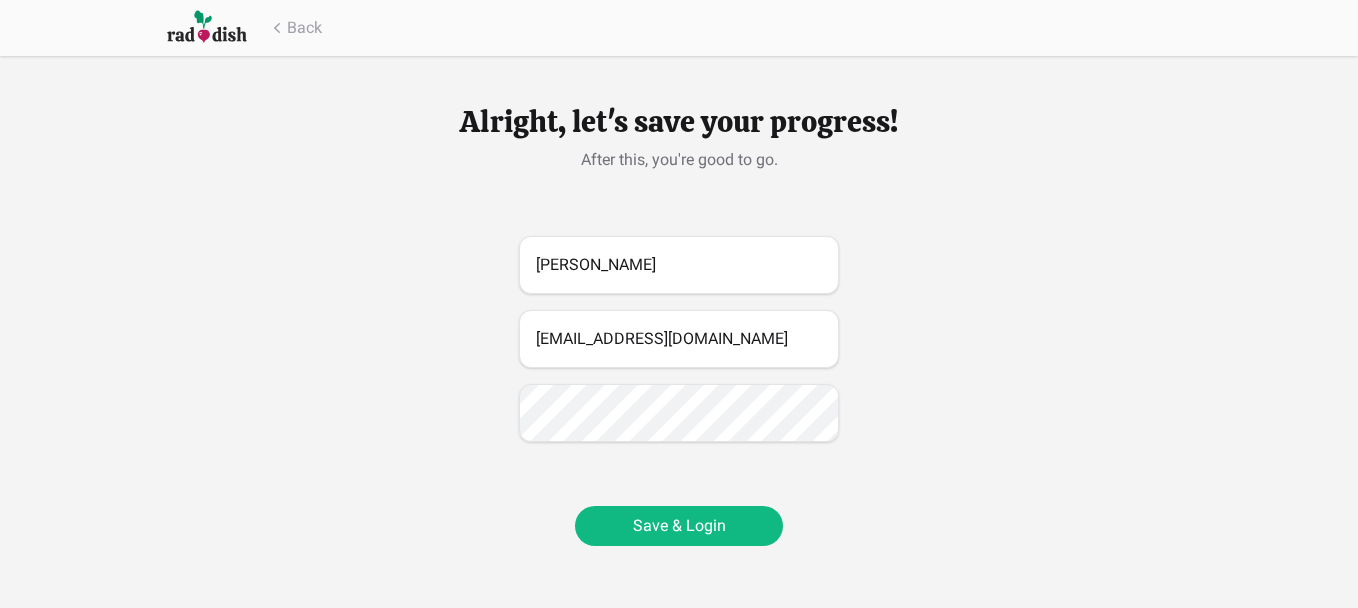 click on "Save & Login" at bounding box center [679, 526] 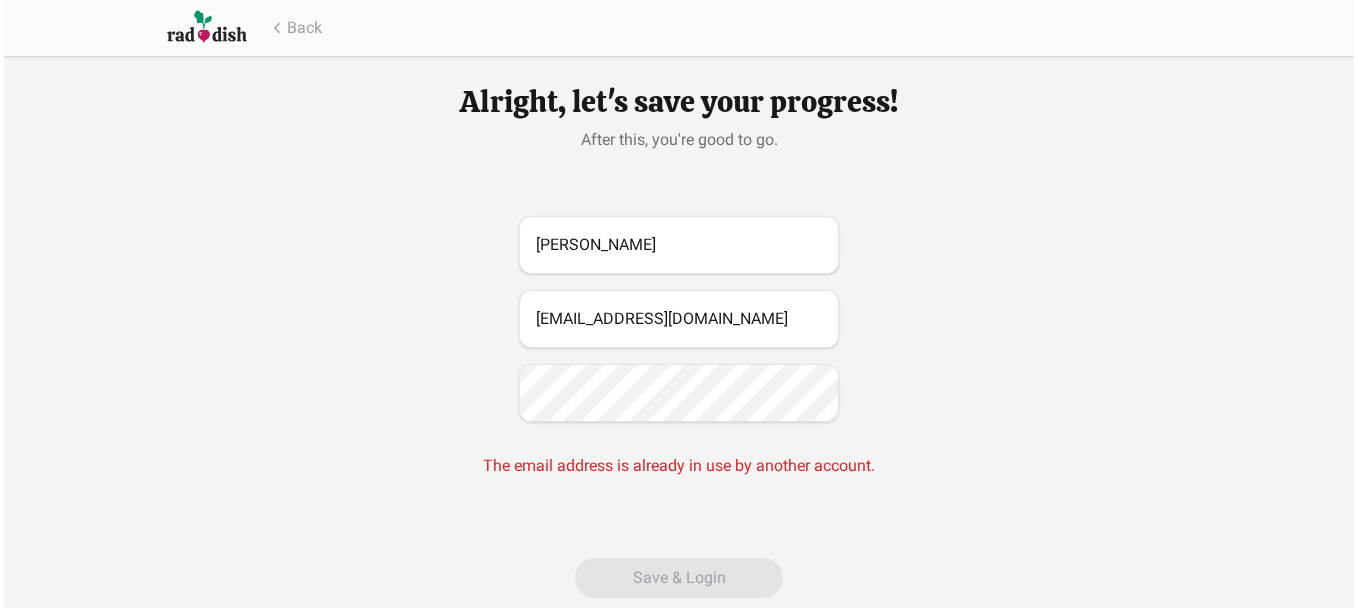 scroll, scrollTop: 0, scrollLeft: 0, axis: both 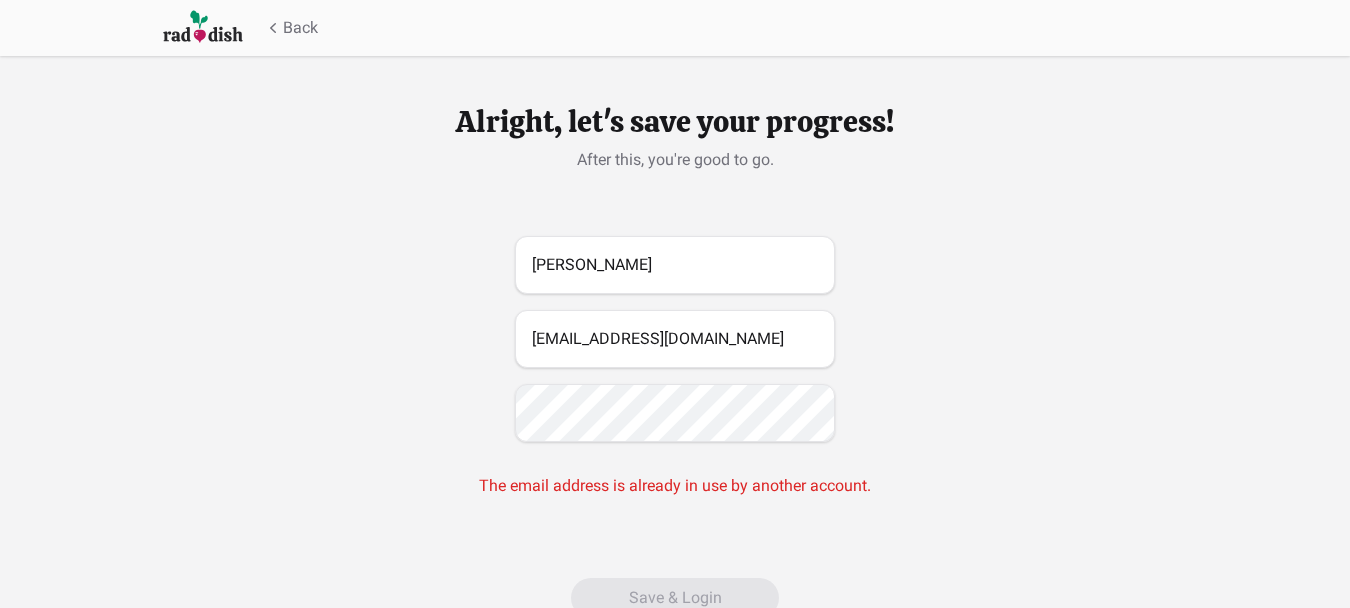 click on "Back" at bounding box center [290, 28] 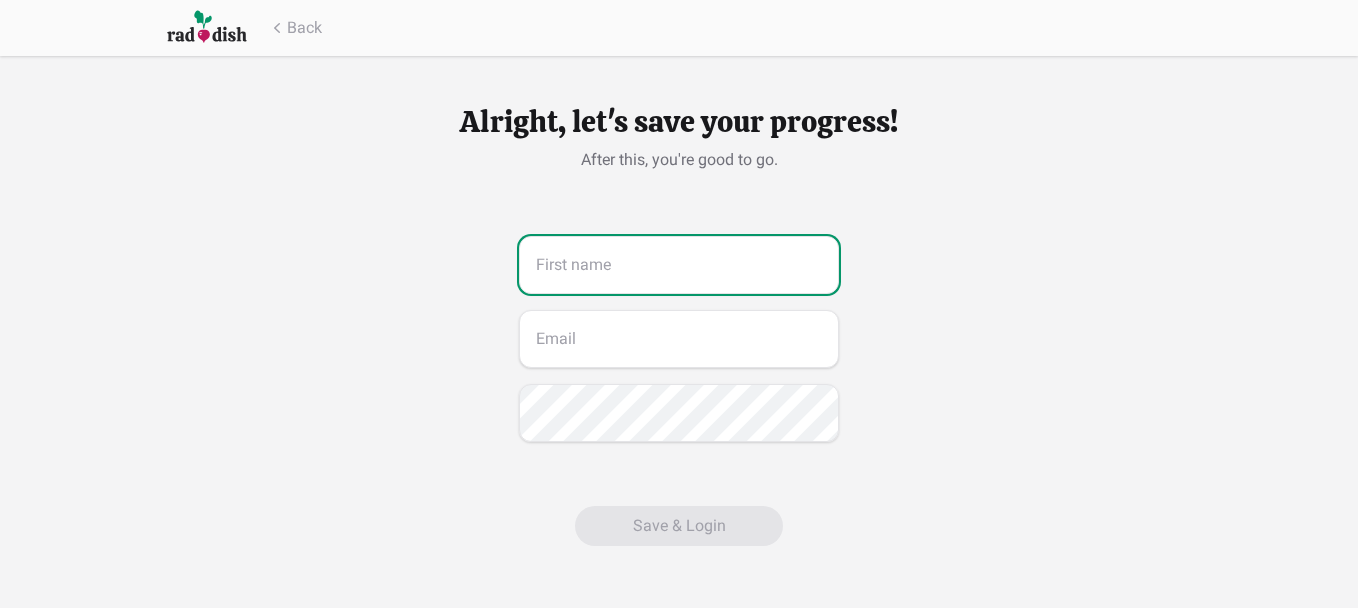 click at bounding box center (679, 265) 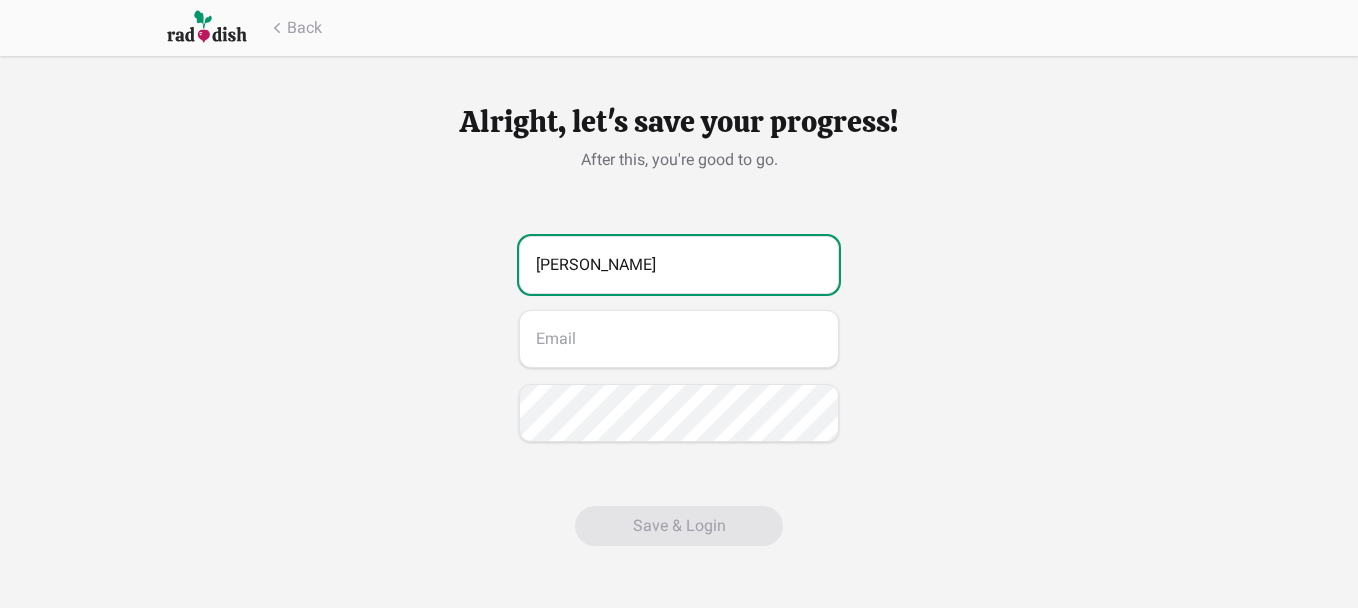 type on "[PERSON_NAME]" 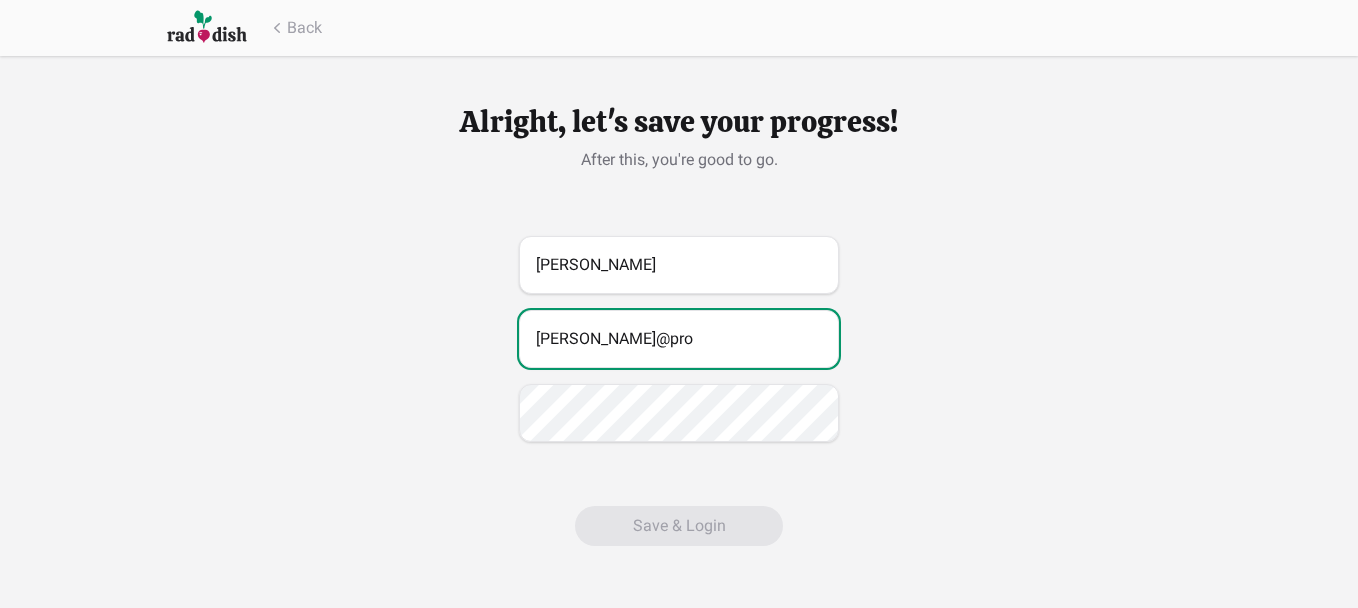 type on "[PERSON_NAME][EMAIL_ADDRESS][DOMAIN_NAME]" 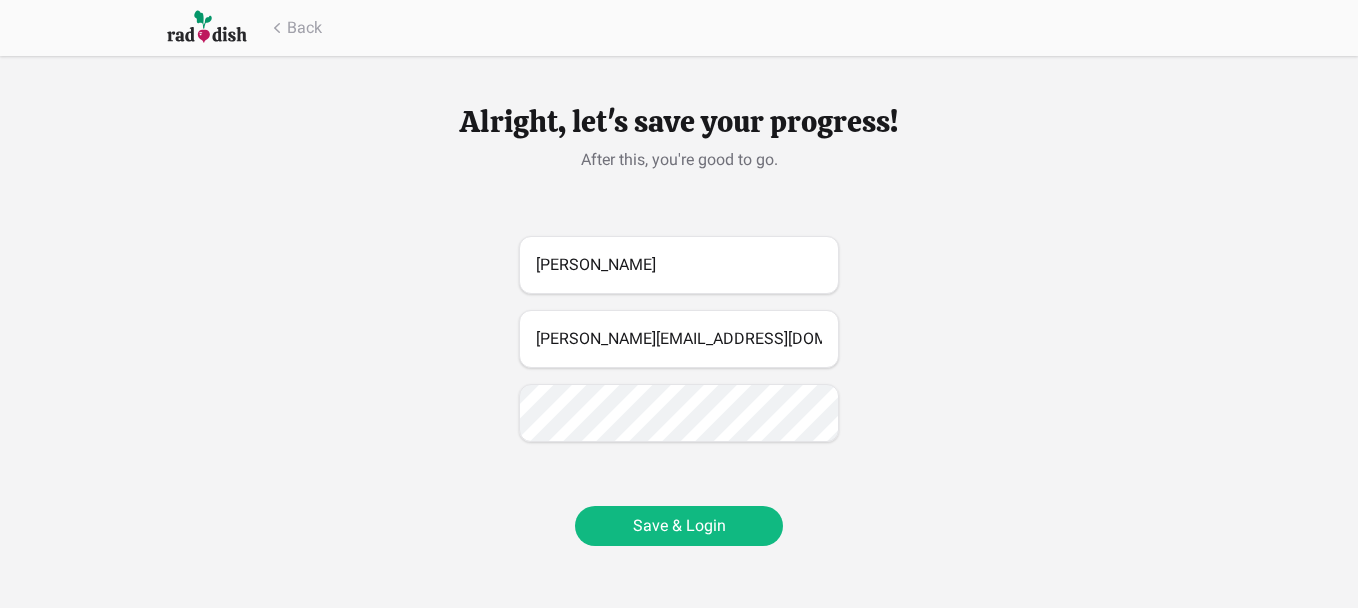 click on "Save & Login" at bounding box center [679, 526] 